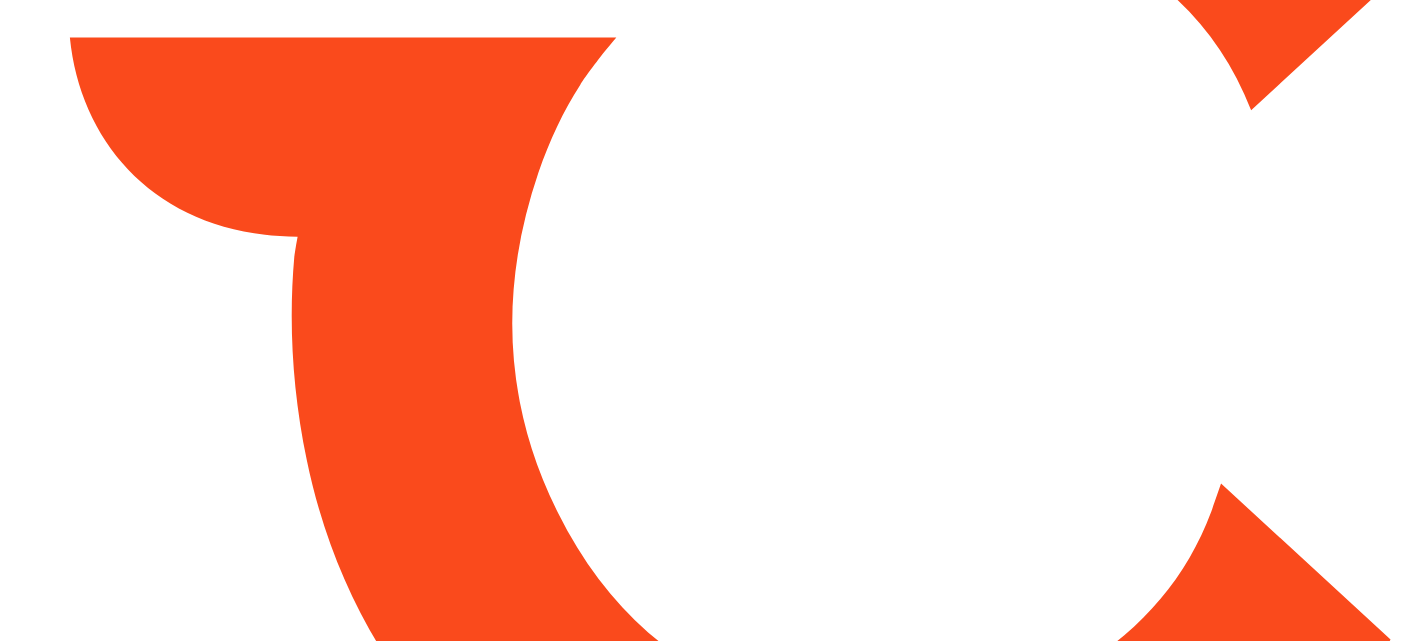 scroll, scrollTop: 0, scrollLeft: 0, axis: both 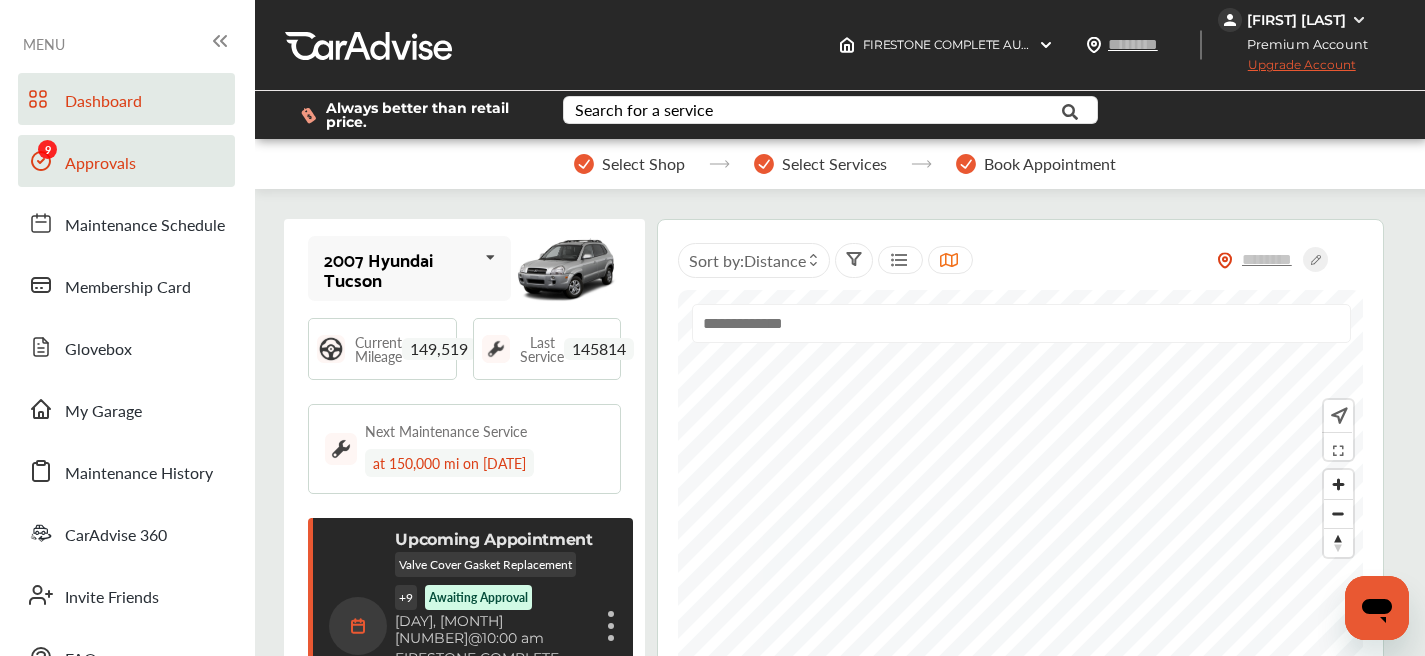 click on "Approvals" at bounding box center [126, 161] 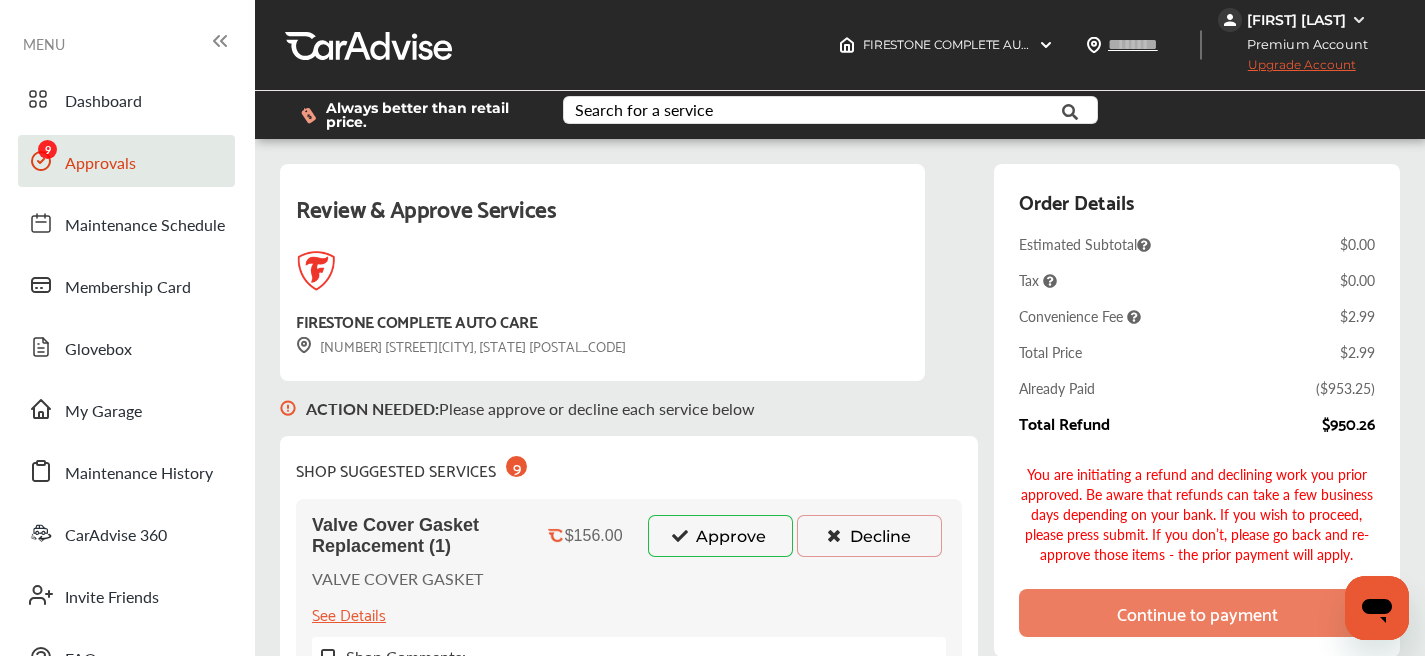 click on "Approve" at bounding box center (720, 536) 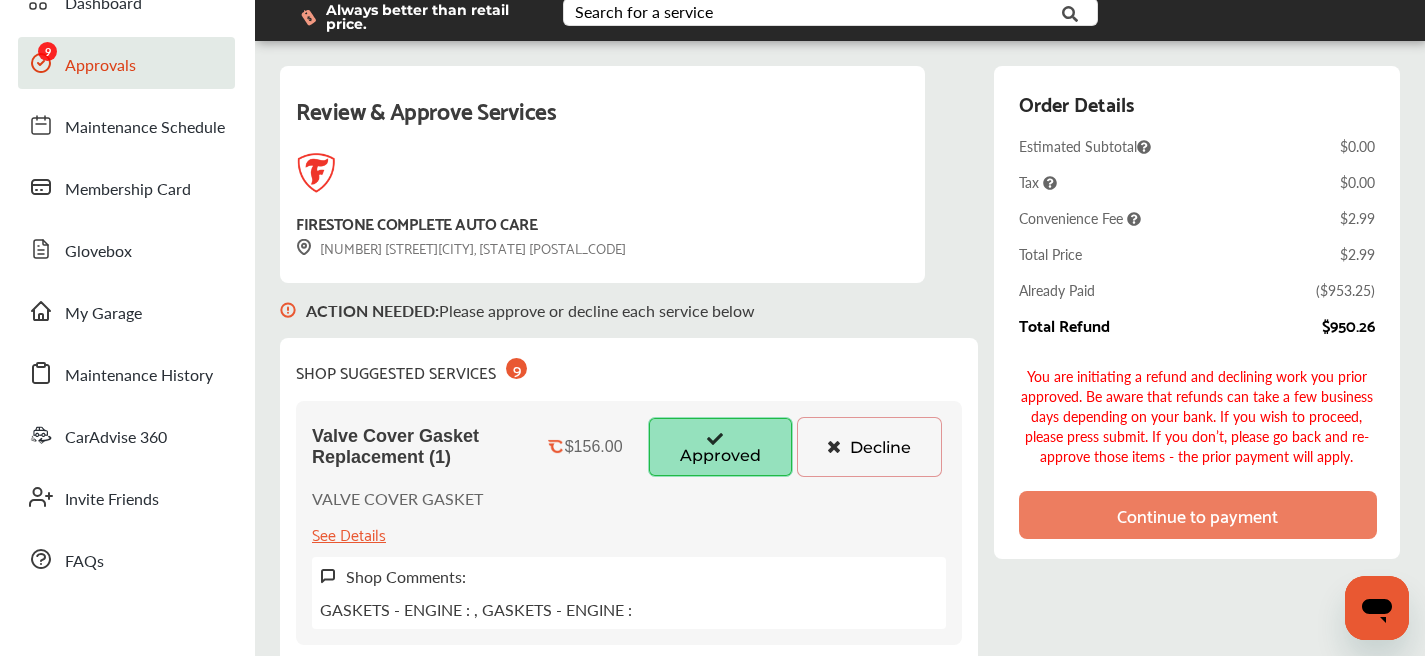 scroll, scrollTop: 292, scrollLeft: 0, axis: vertical 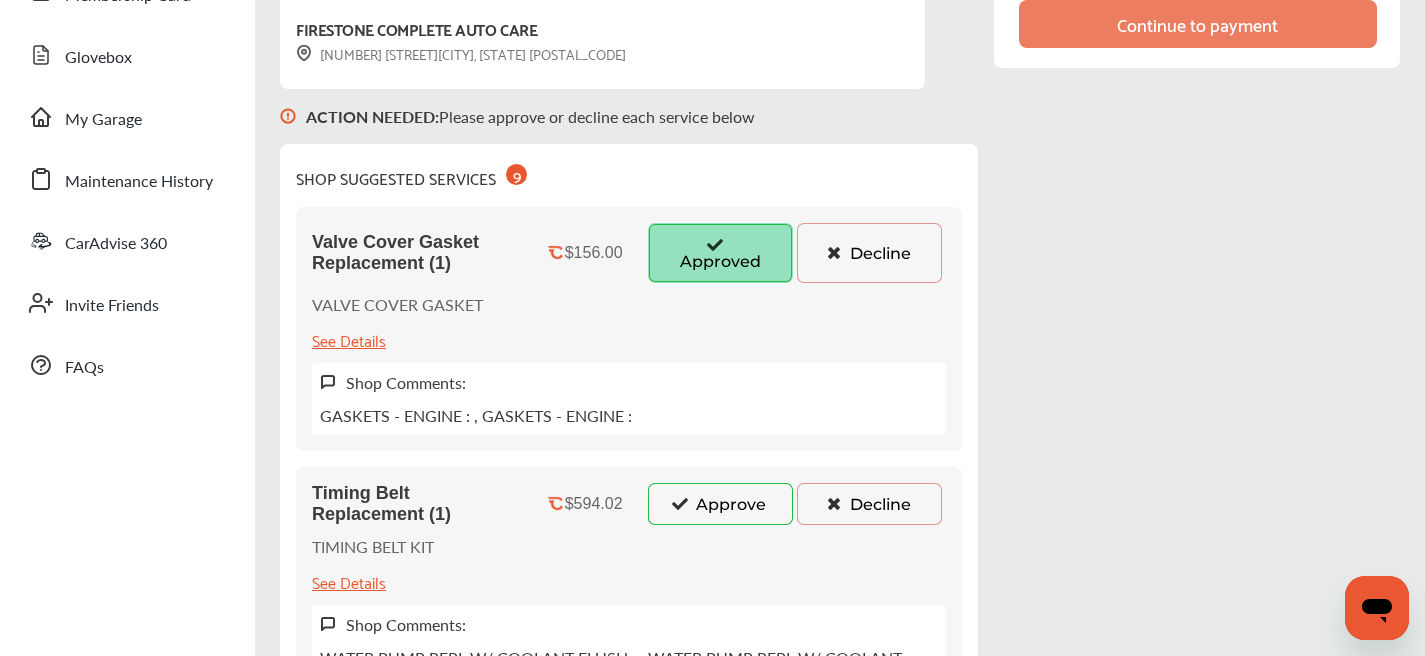 click on "Approve" at bounding box center (720, 504) 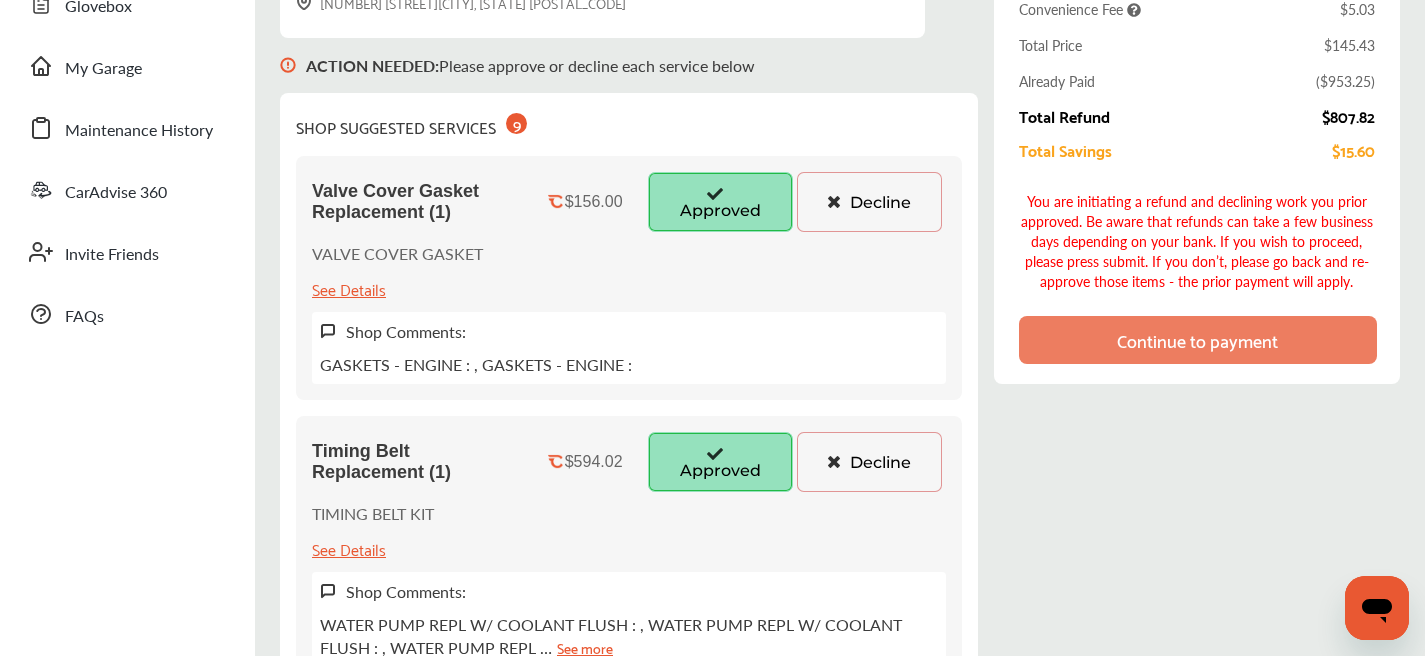 scroll, scrollTop: 605, scrollLeft: 0, axis: vertical 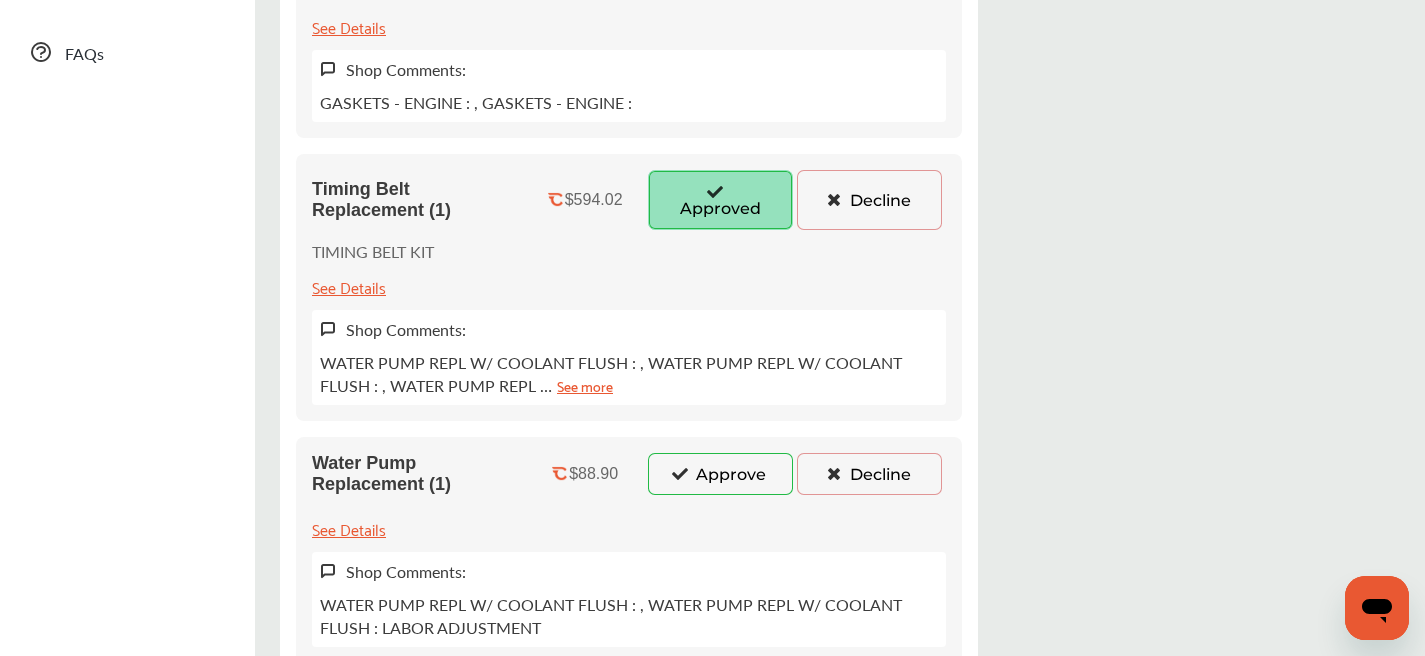 click on "Approve" at bounding box center (720, 474) 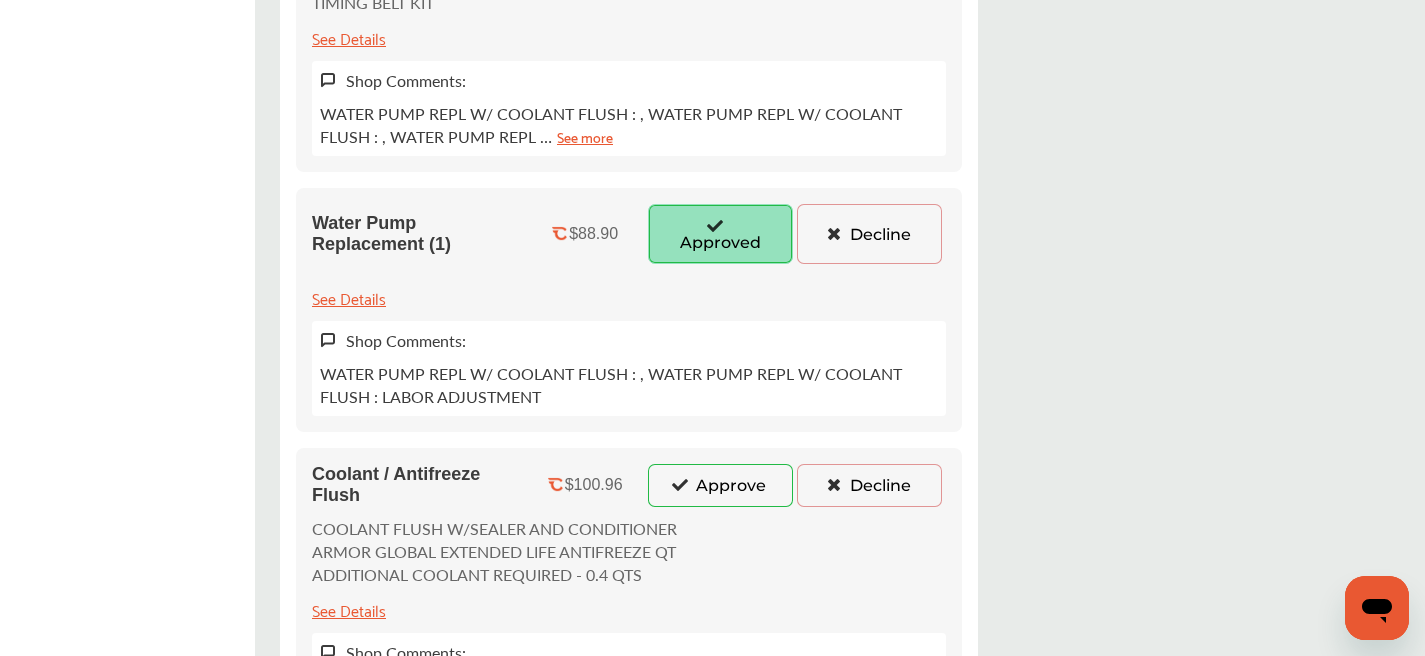 click on "Approve" at bounding box center [720, 485] 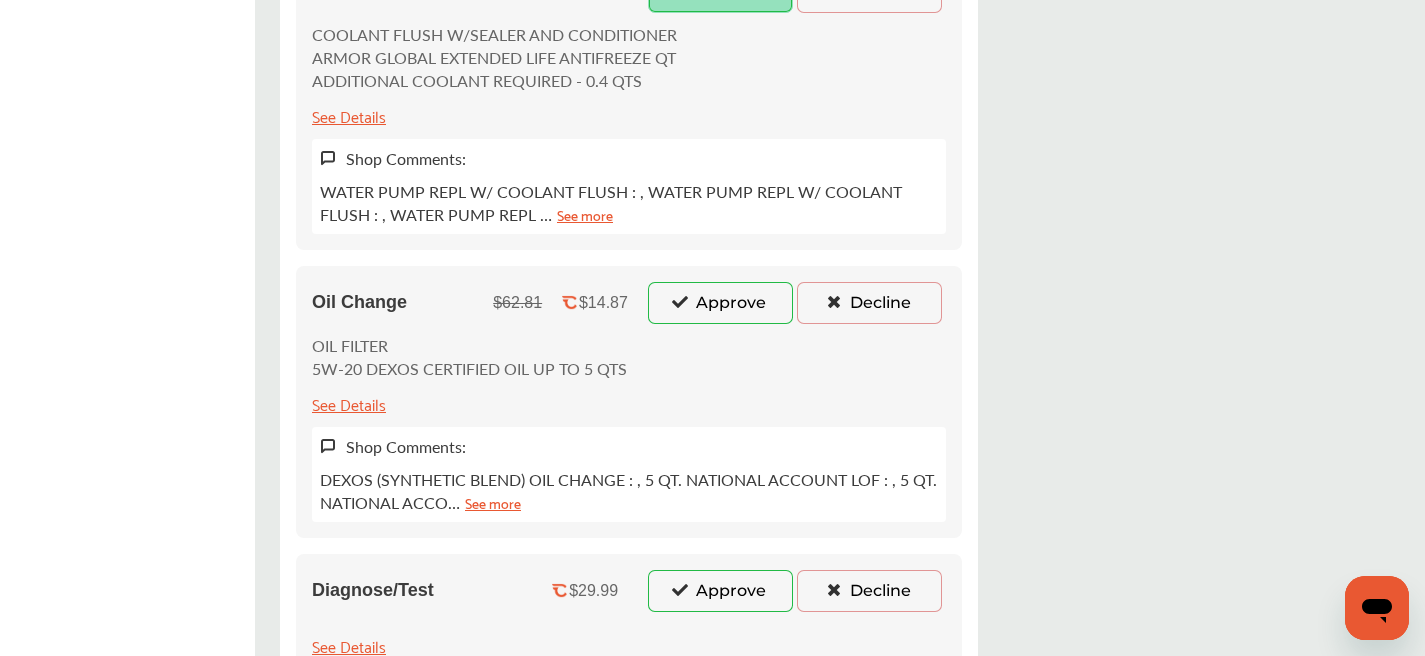 scroll, scrollTop: 1408, scrollLeft: 0, axis: vertical 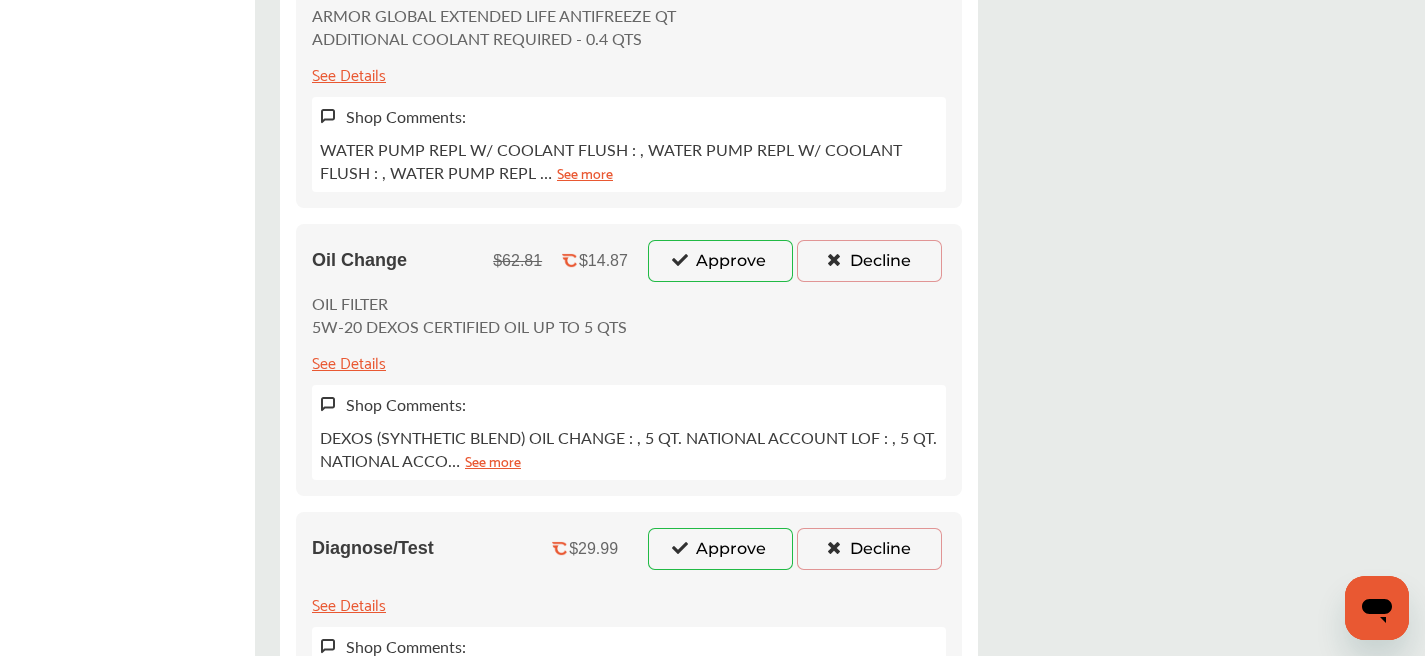 click on "Oil Change $62.81 $14.87 Approve Decline OIL FILTER 5W-20 DEXOS CERTIFIED OIL UP TO 5 QTS See Details Shop Comments: DEXOS (SYNTHETIC BLEND) OIL CHANGE : , 5 QT. NATIONAL ACCOUNT LOF  : , 5 QT. NATIONAL ACCO… See more" at bounding box center (629, 360) 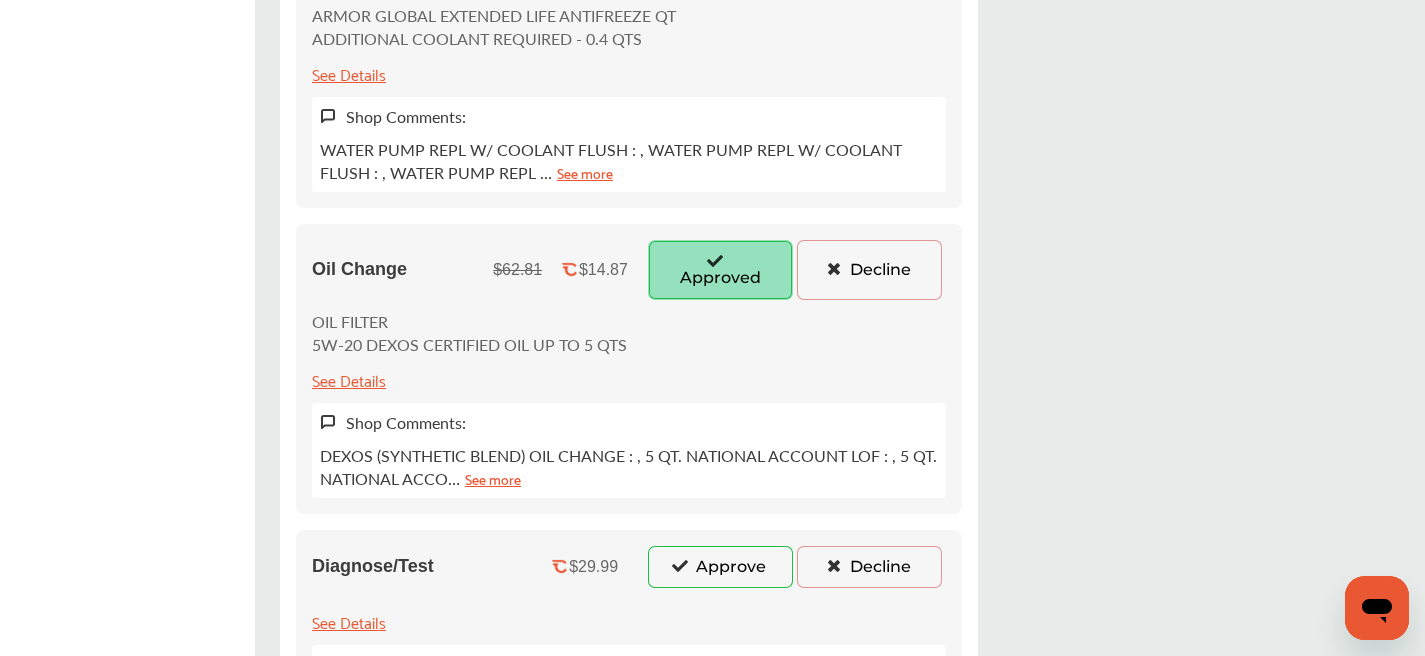 click on "Approve" at bounding box center [720, 567] 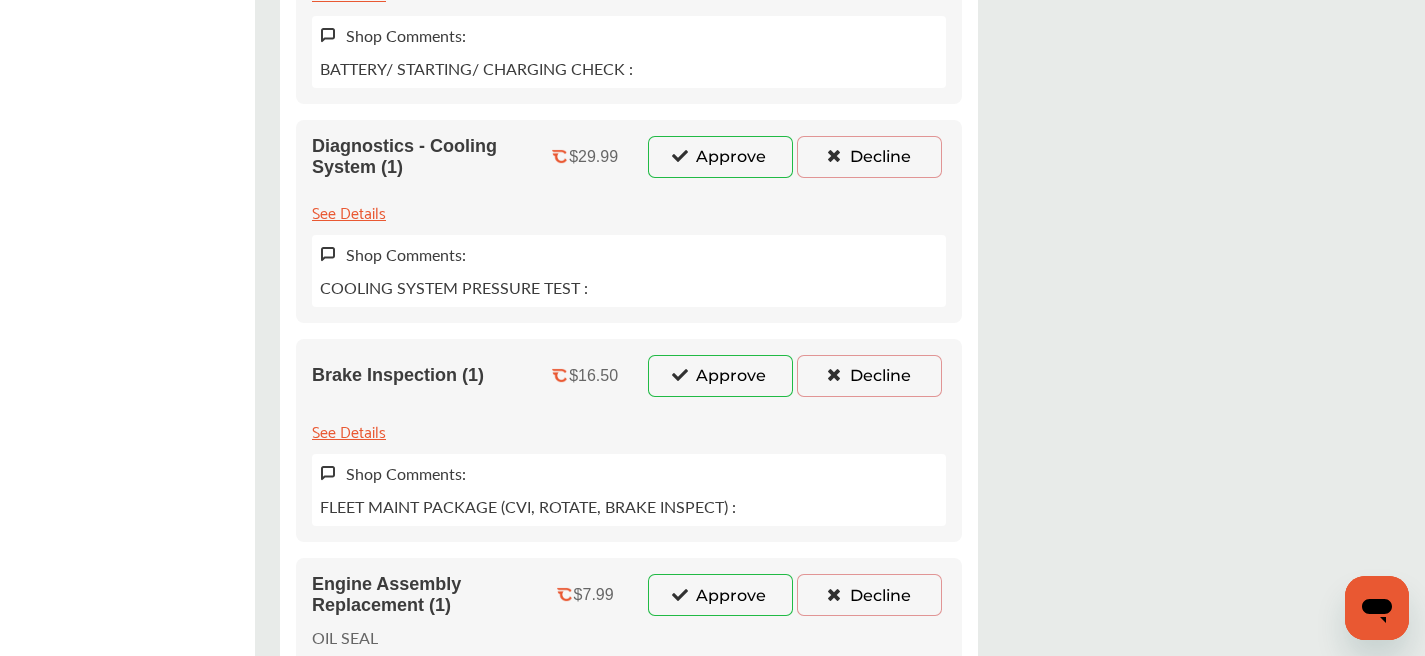 scroll, scrollTop: 2071, scrollLeft: 0, axis: vertical 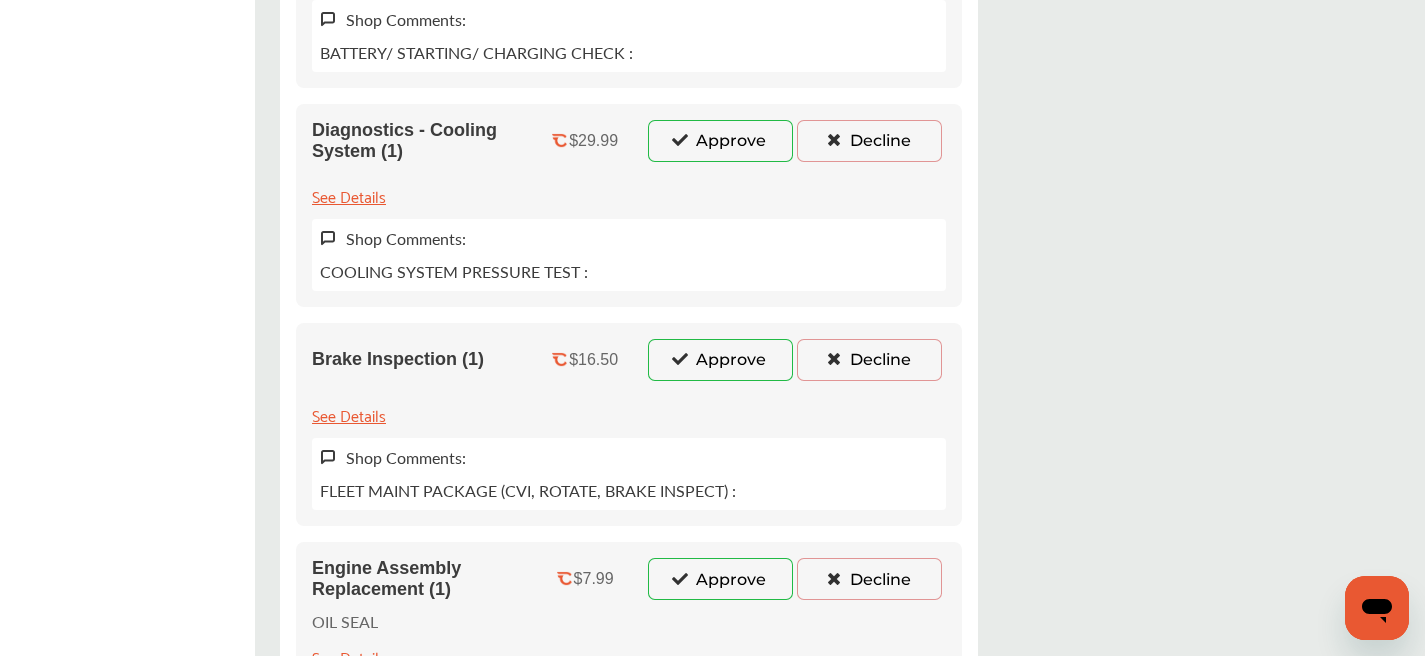 click on "Approve" at bounding box center (720, 360) 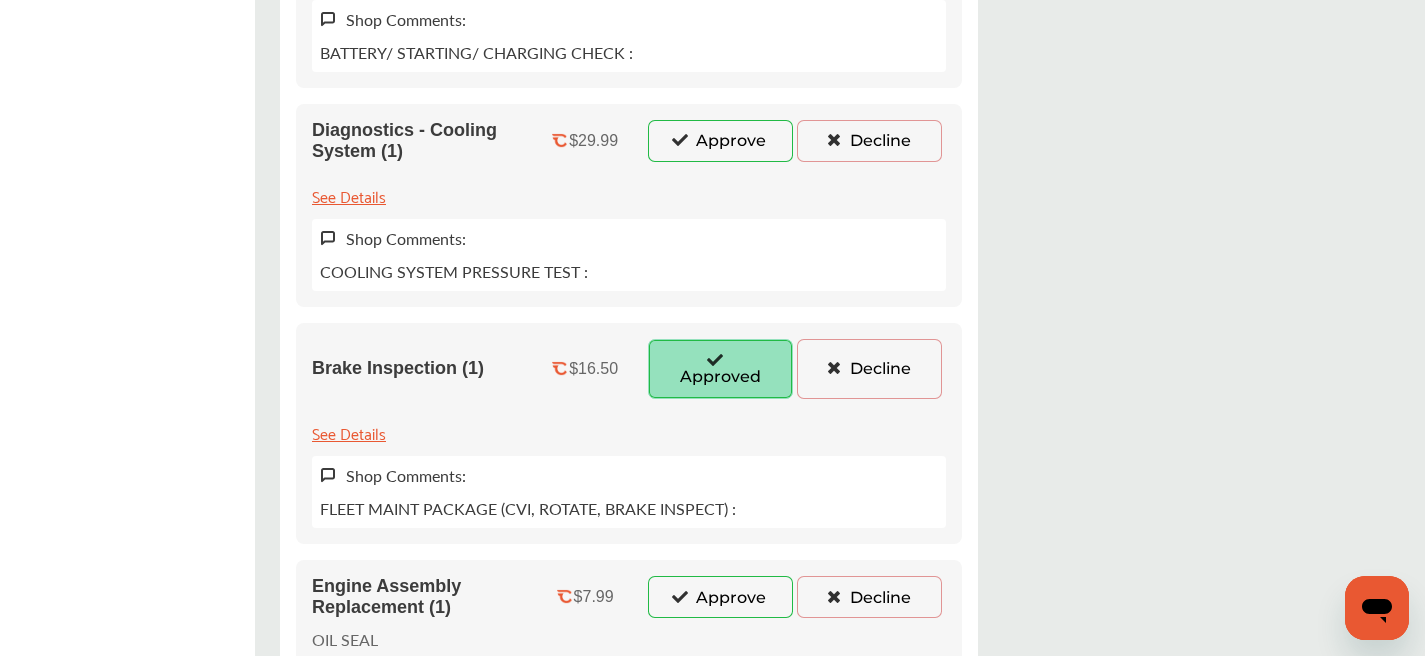 drag, startPoint x: 703, startPoint y: 118, endPoint x: 698, endPoint y: 131, distance: 13.928389 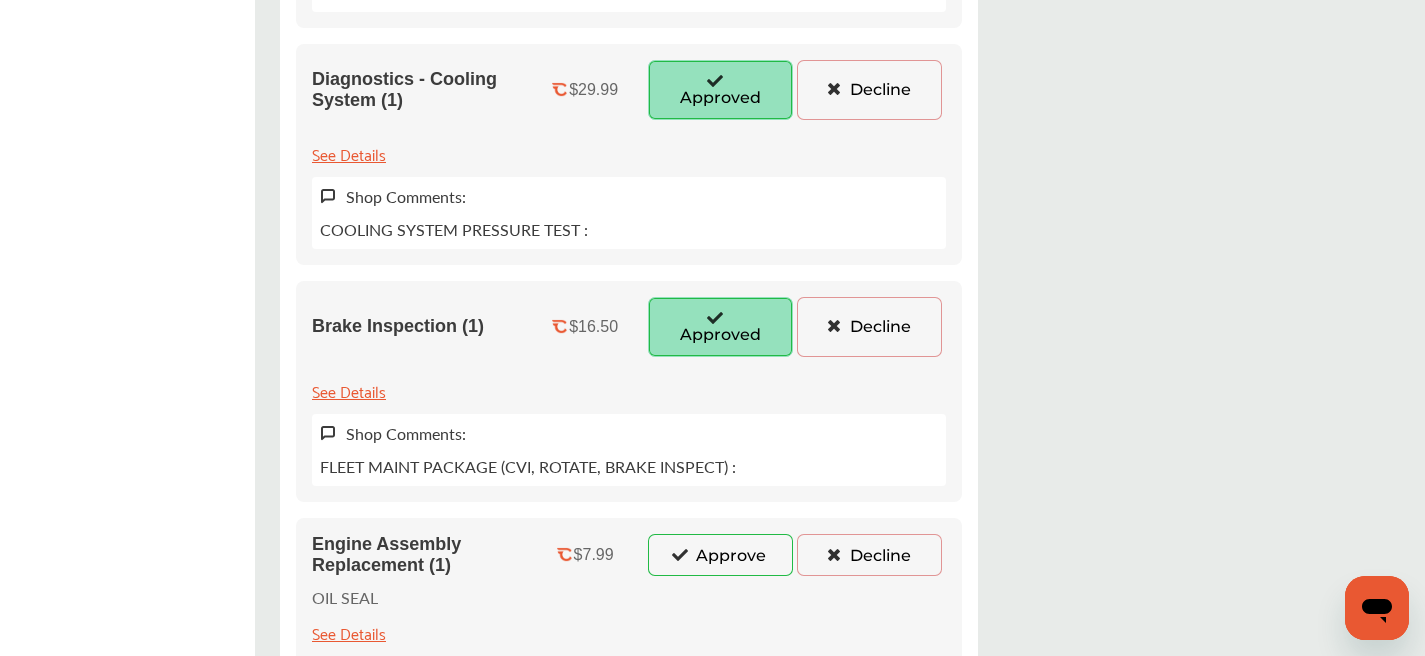 click on "Approve" at bounding box center [720, 555] 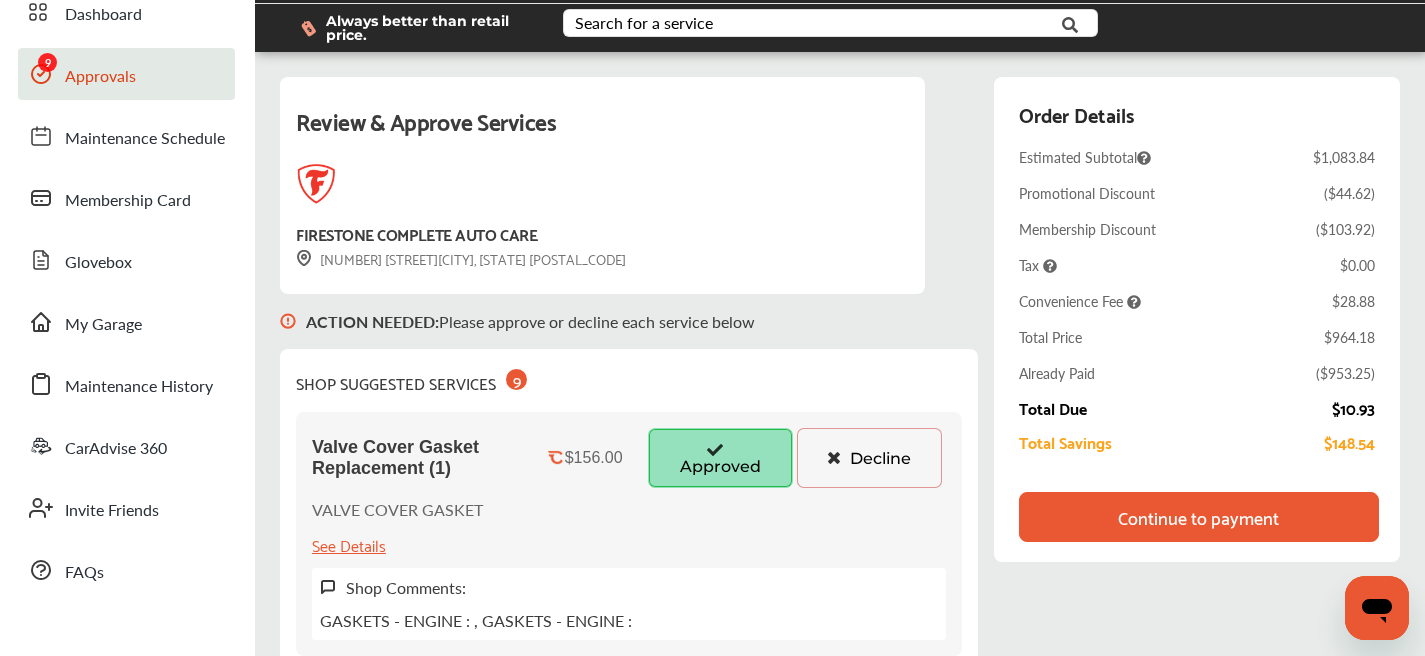 scroll, scrollTop: 0, scrollLeft: 0, axis: both 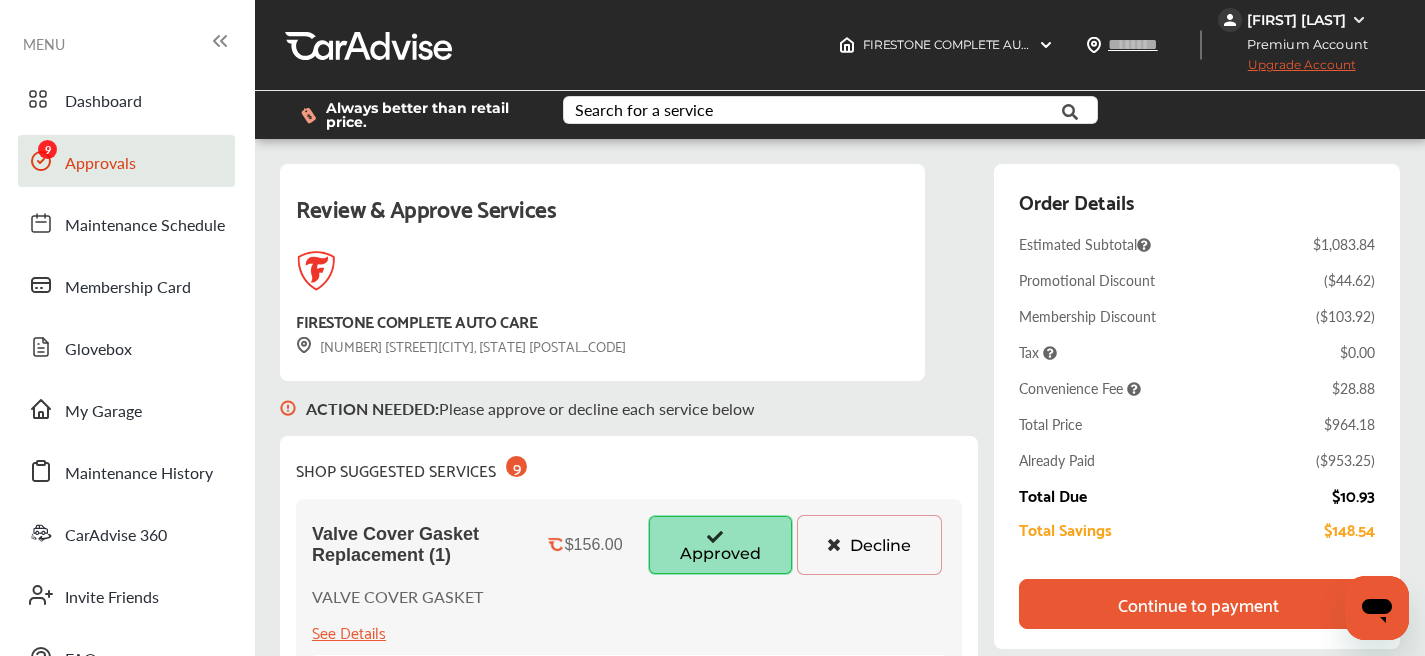 click on "Continue to payment" at bounding box center [1199, 604] 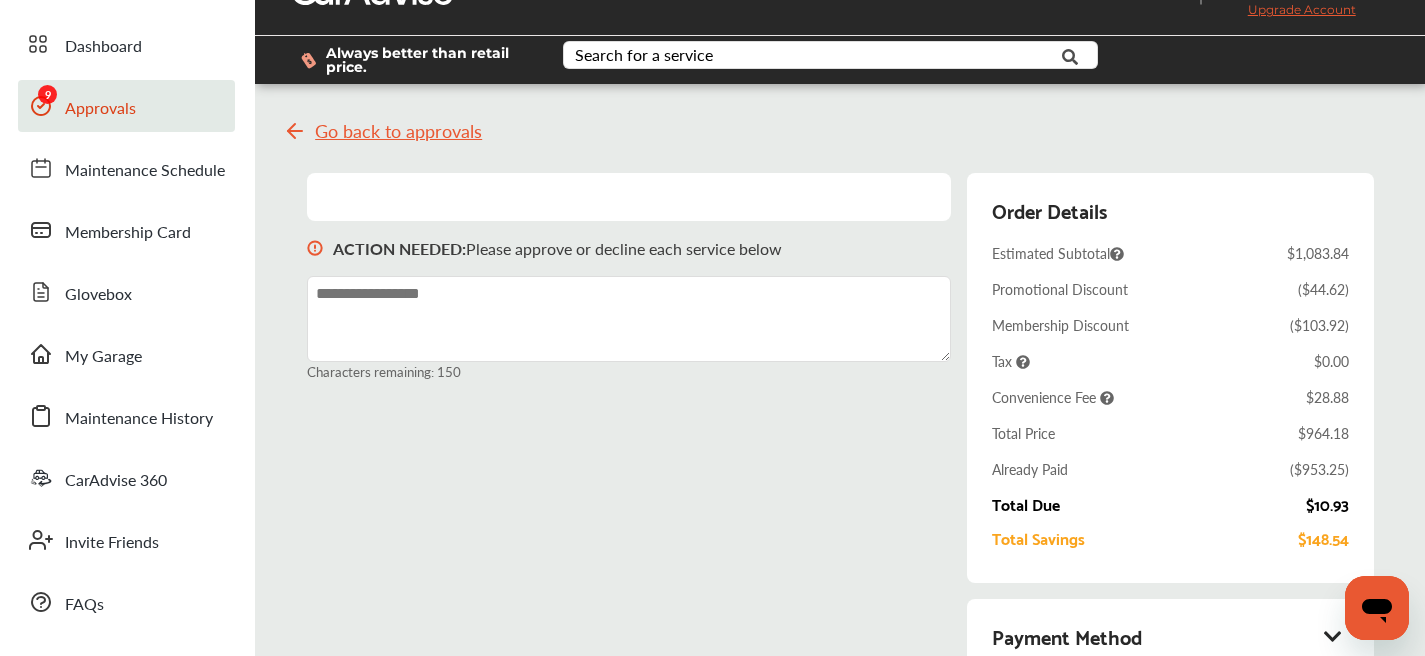 scroll, scrollTop: 259, scrollLeft: 0, axis: vertical 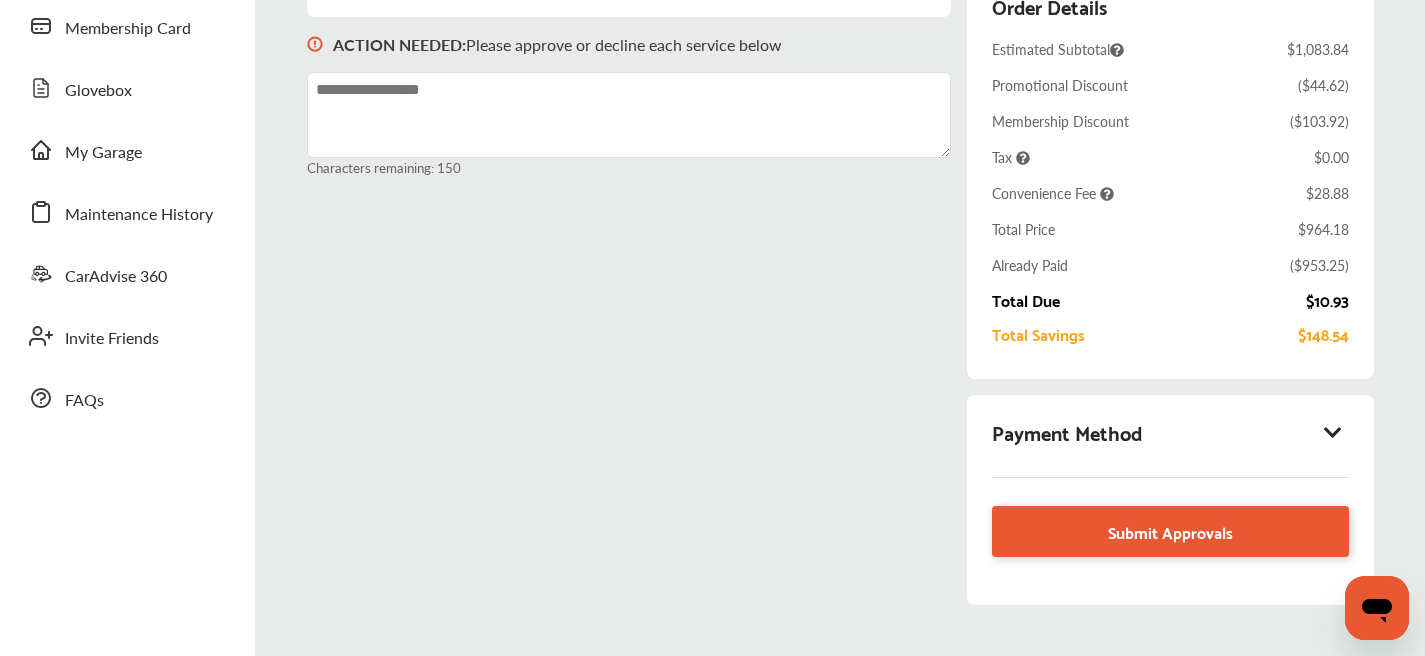 click on "Payment Method" at bounding box center (1170, 432) 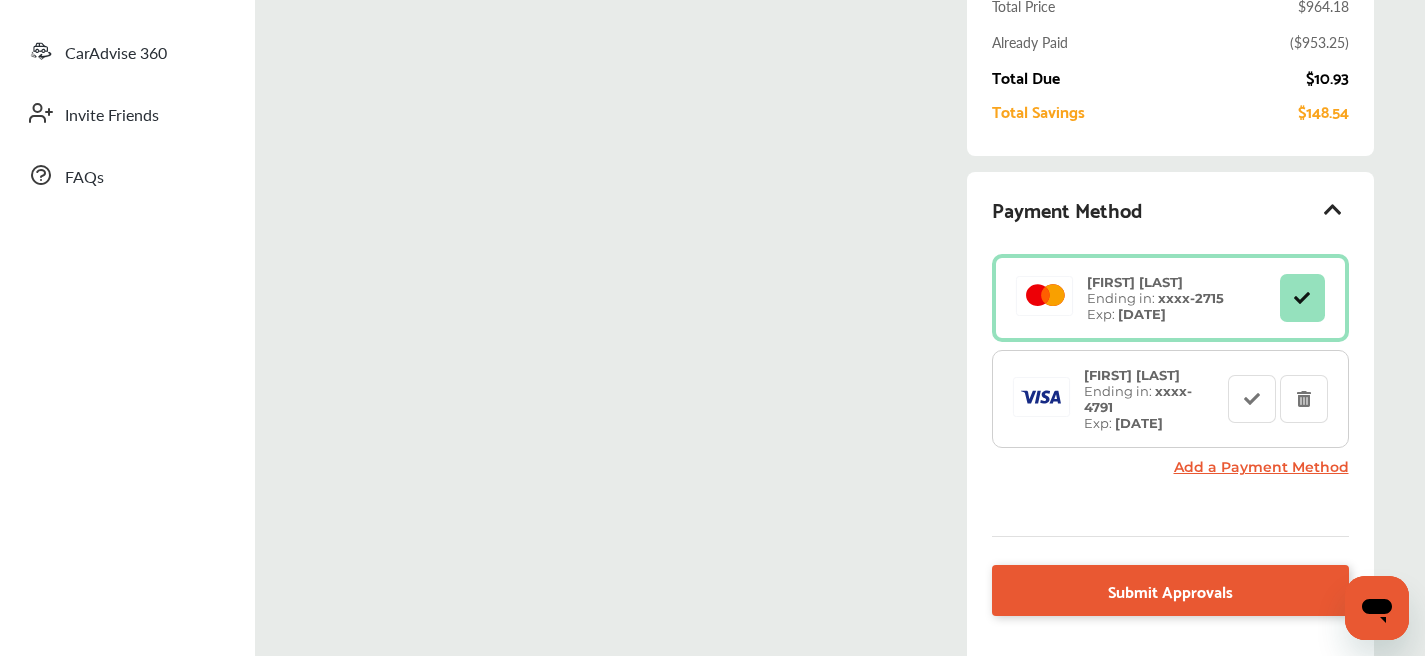 scroll, scrollTop: 515, scrollLeft: 0, axis: vertical 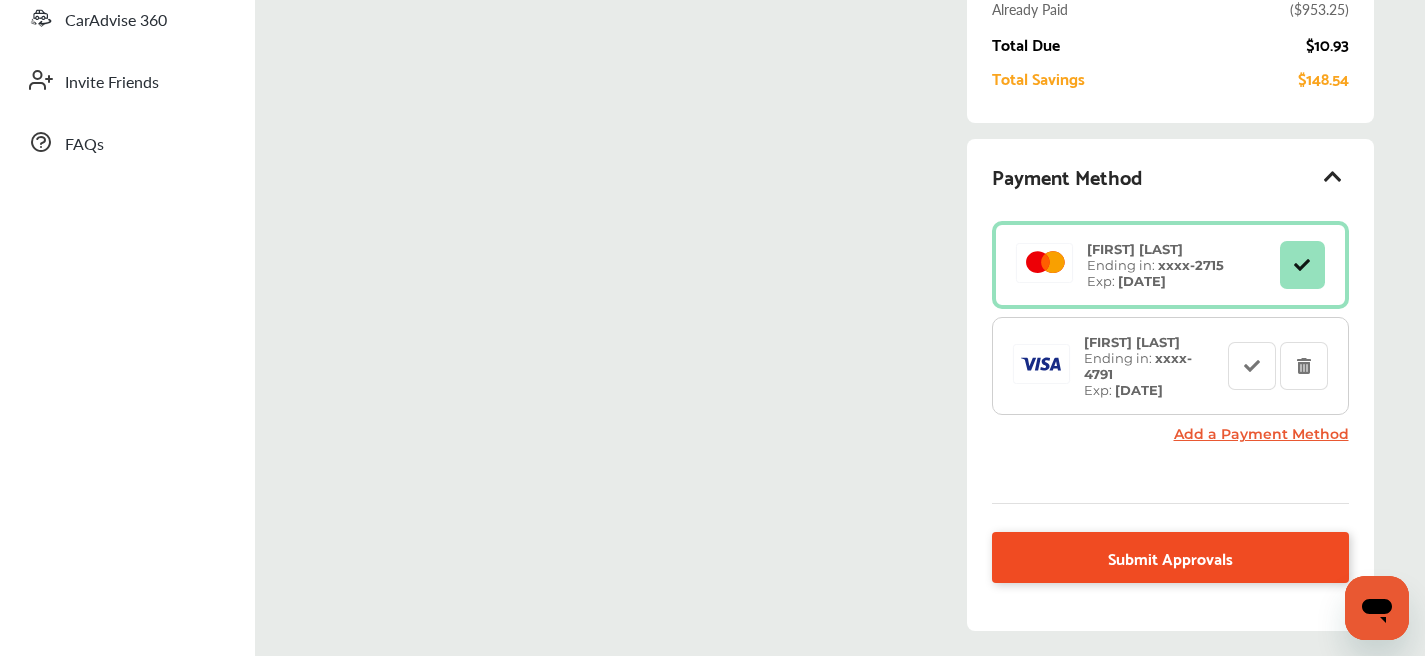 click on "Submit Approvals" at bounding box center [1170, 557] 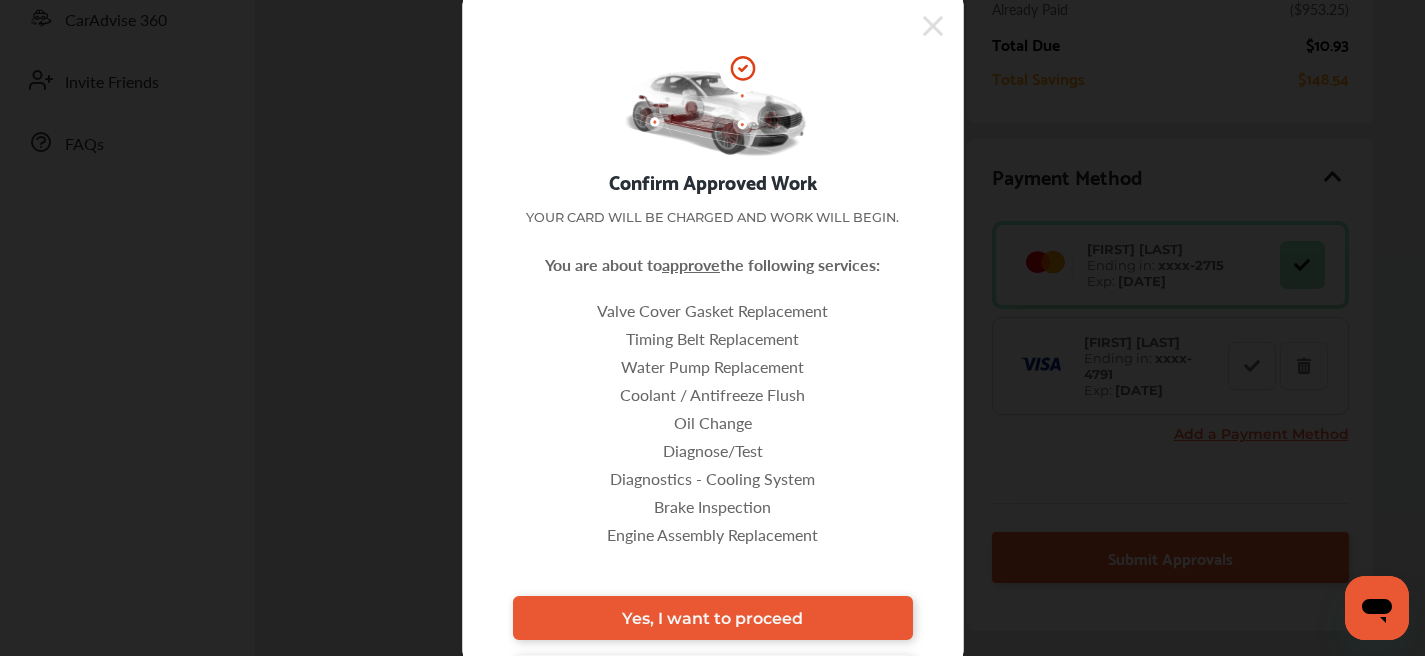 click on "Yes, I want to proceed No" at bounding box center [713, 645] 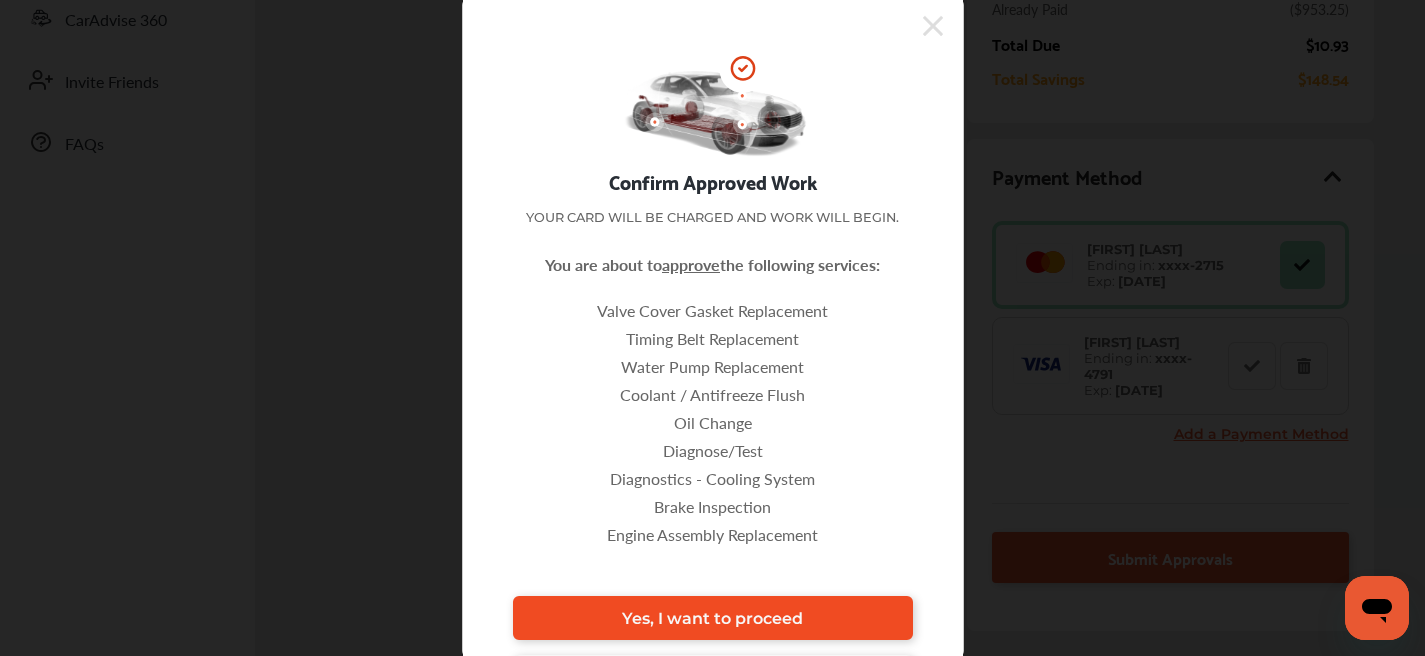 click on "Yes, I want to proceed" at bounding box center [713, 618] 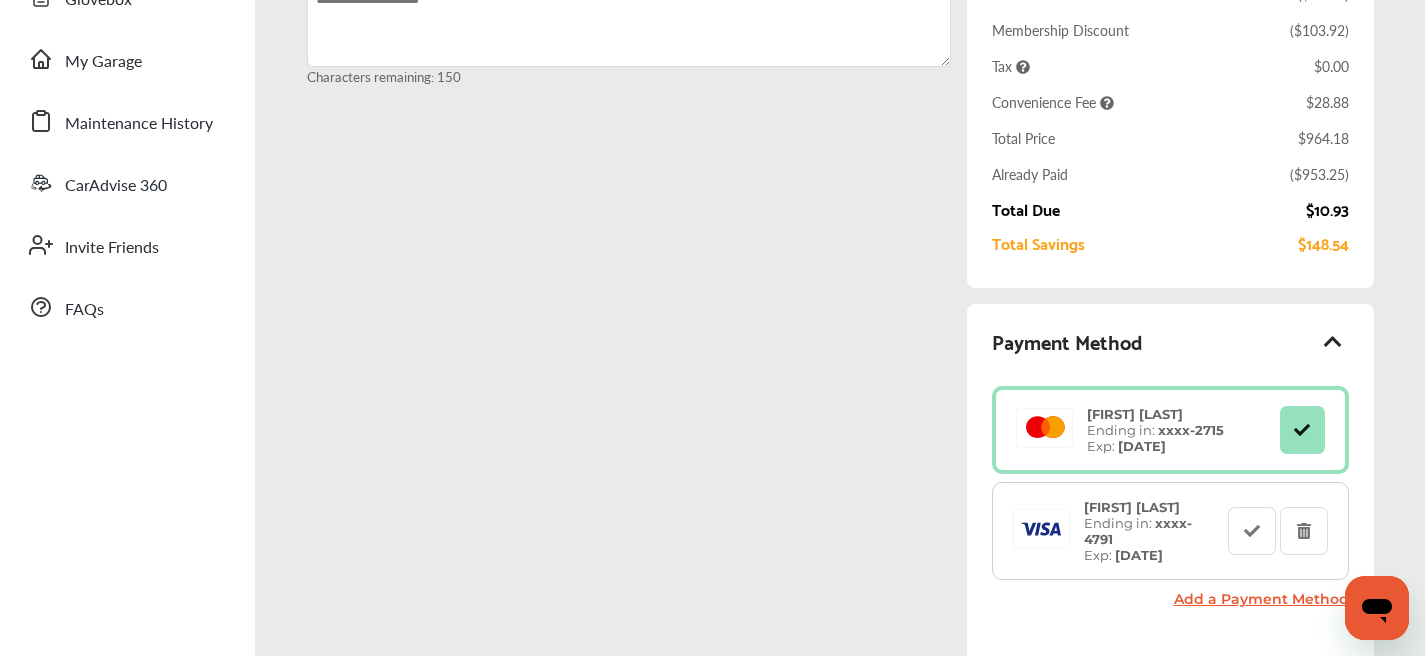 scroll, scrollTop: 515, scrollLeft: 0, axis: vertical 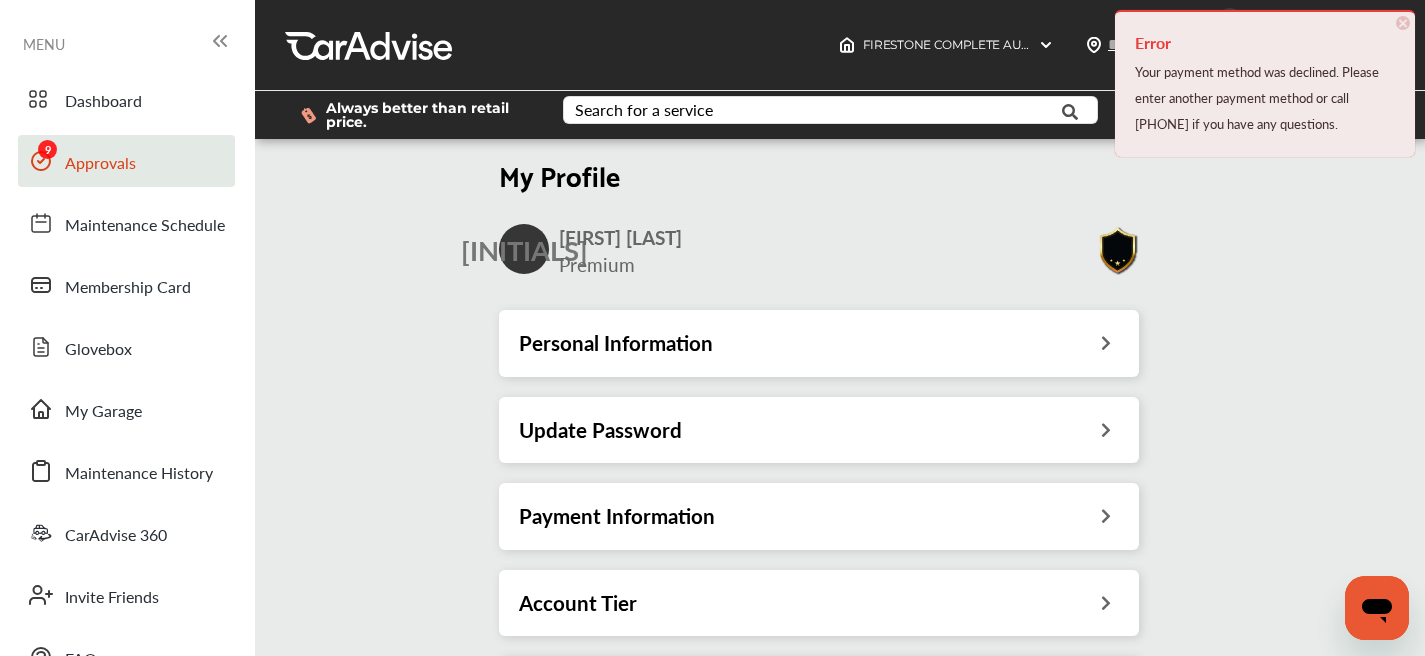 click 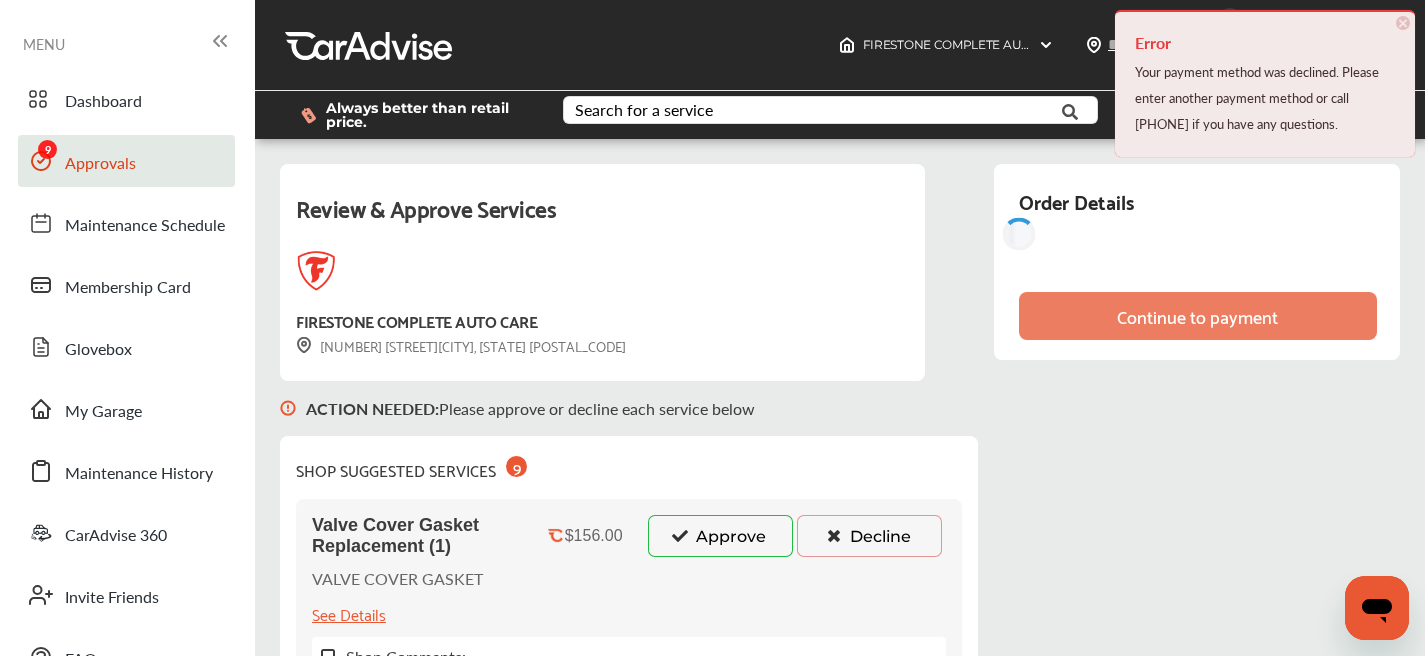 click on "Approve" at bounding box center (720, 536) 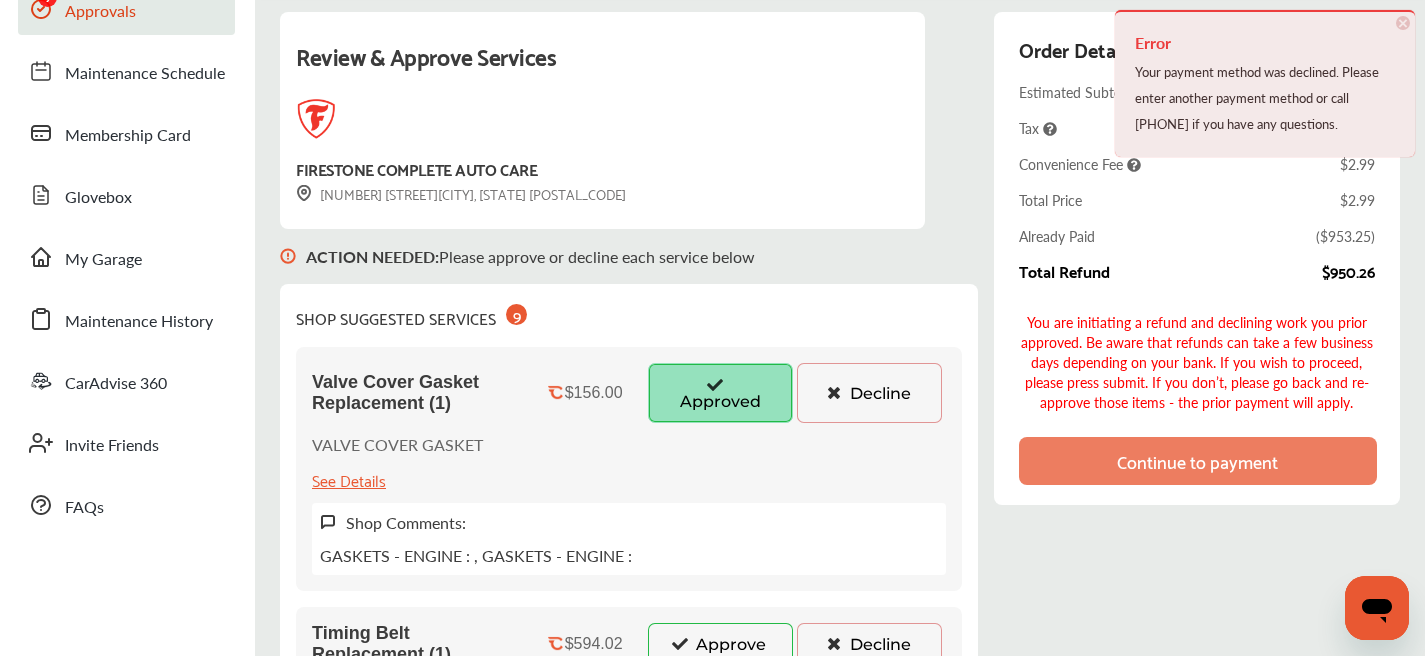 scroll, scrollTop: 311, scrollLeft: 0, axis: vertical 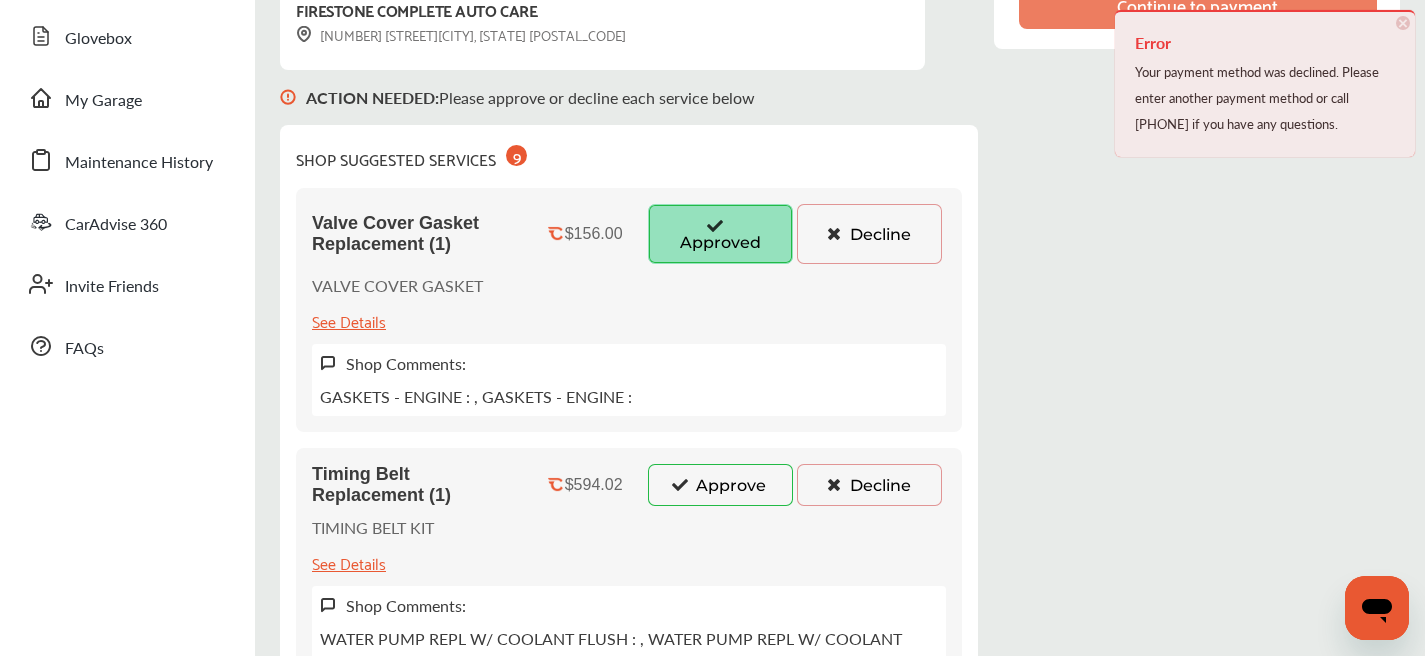 click on "Approve" at bounding box center [720, 485] 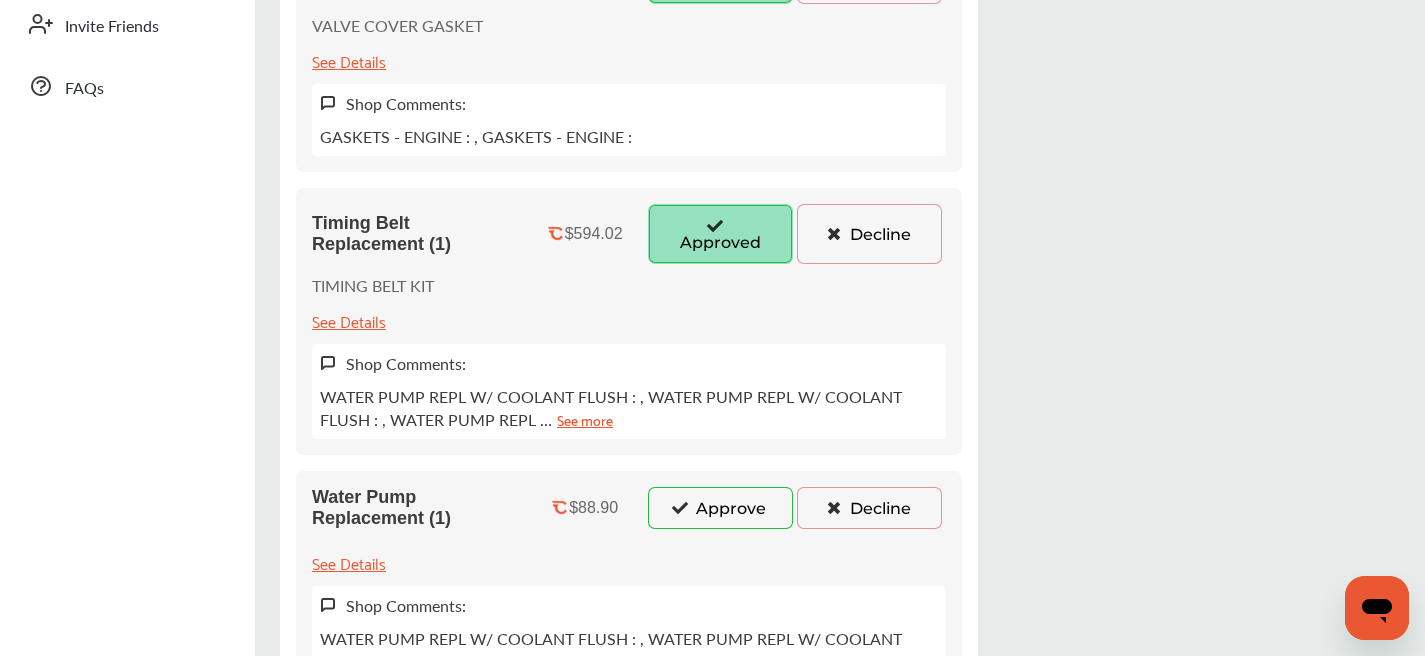 click on "Approve" at bounding box center [720, 508] 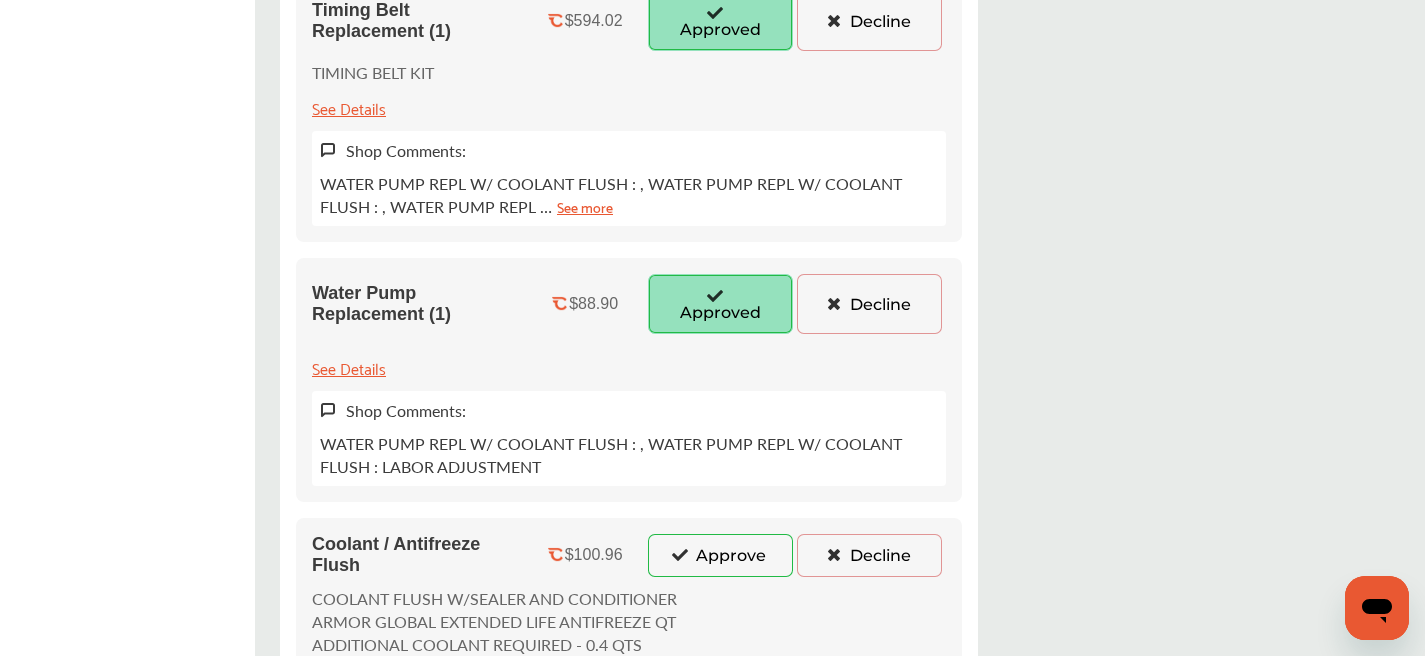 scroll, scrollTop: 889, scrollLeft: 0, axis: vertical 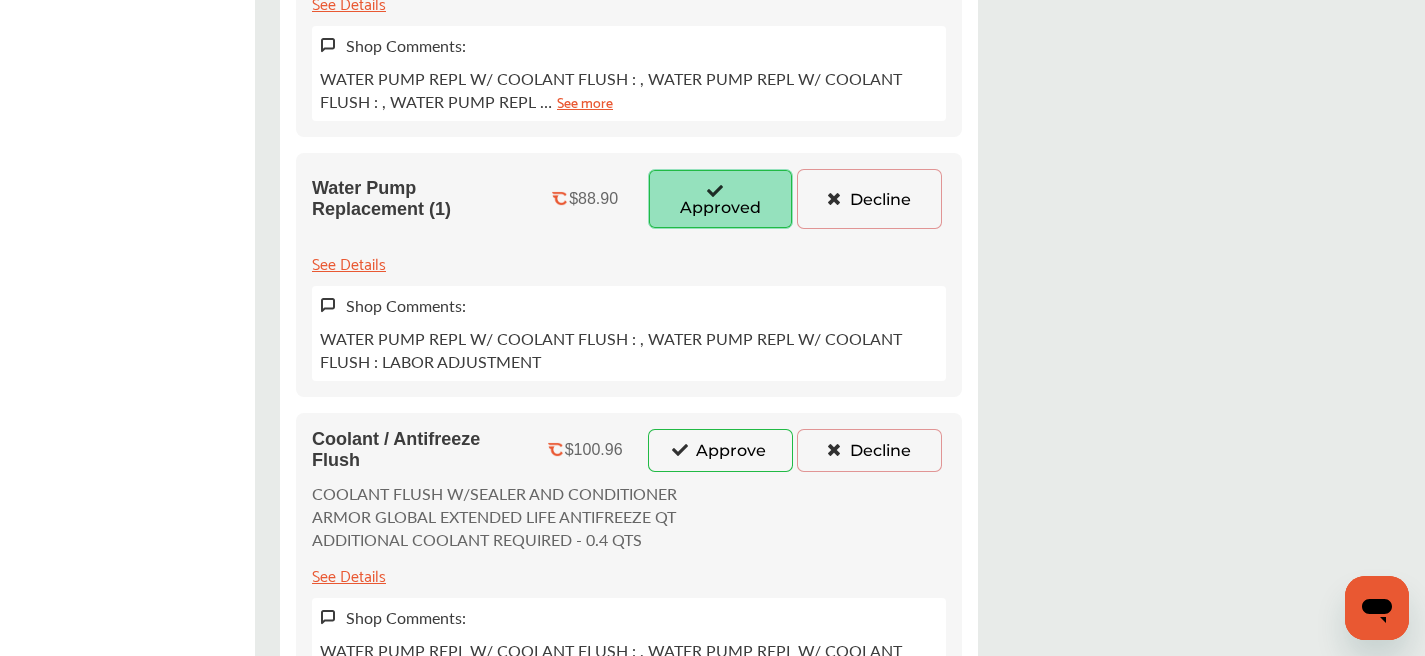 click on "Coolant / Antifreeze Flush $100.96 Approve Decline COOLANT FLUSH W/SEALER AND CONDITIONER ARMOR GLOBAL EXTENDED LIFE ANTIFREEZE QT ADDITIONAL COOLANT REQUIRED - 0.4 QTS See Details Shop Comments: WATER PUMP REPL W/ COOLANT FLUSH : , WATER PUMP REPL W/ COOLANT FLUSH : , WATER PUMP REPL … See more" at bounding box center [629, 560] 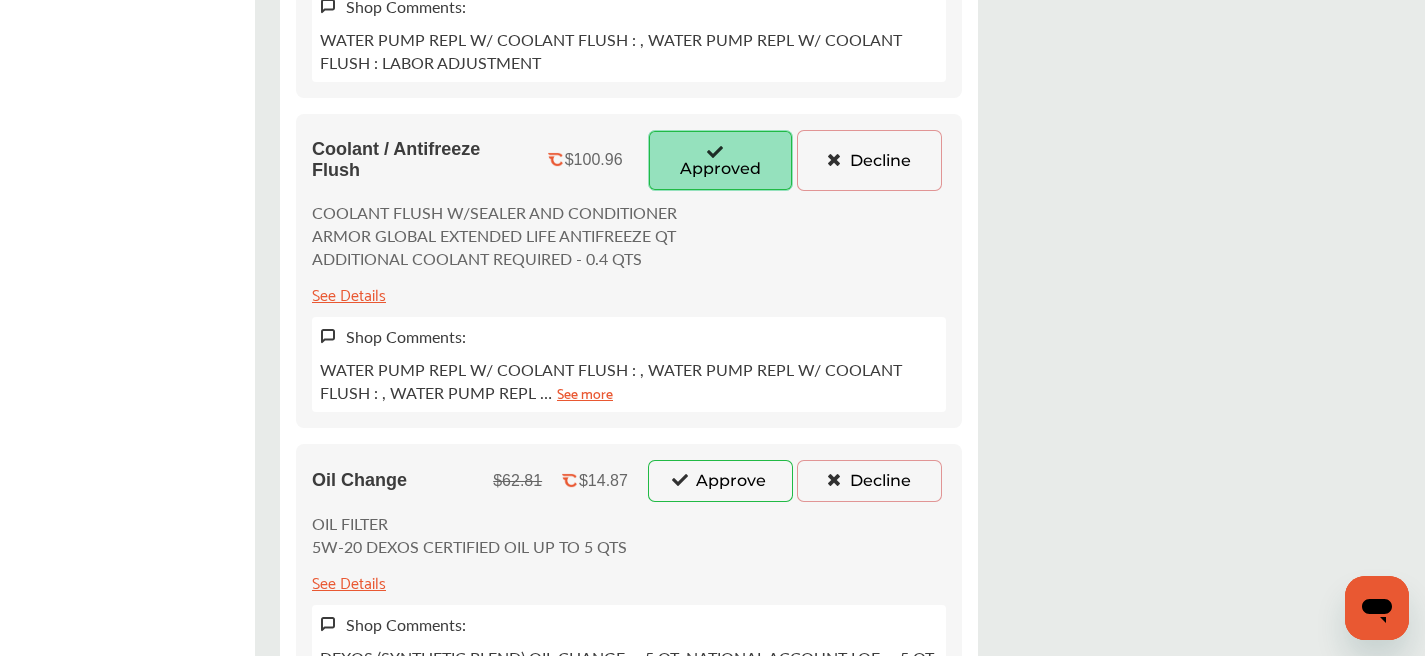 click on "Approve" at bounding box center (720, 481) 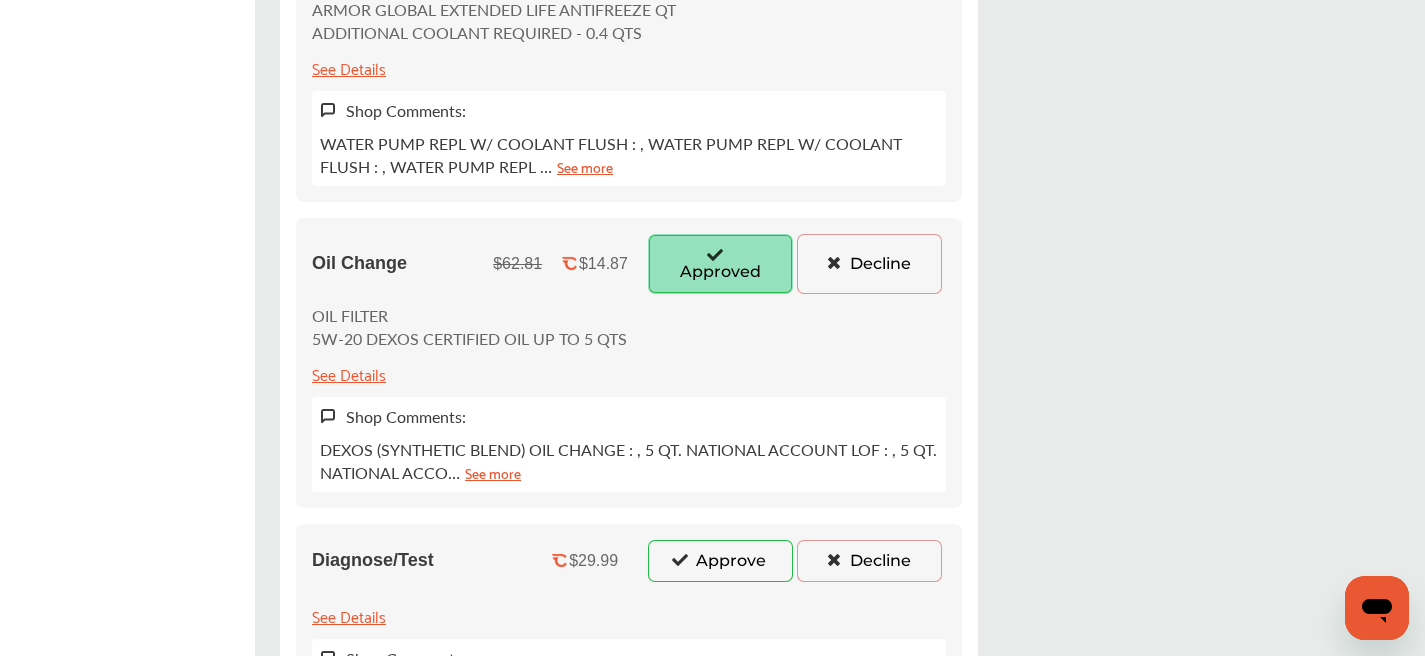 drag, startPoint x: 690, startPoint y: 563, endPoint x: 688, endPoint y: 550, distance: 13.152946 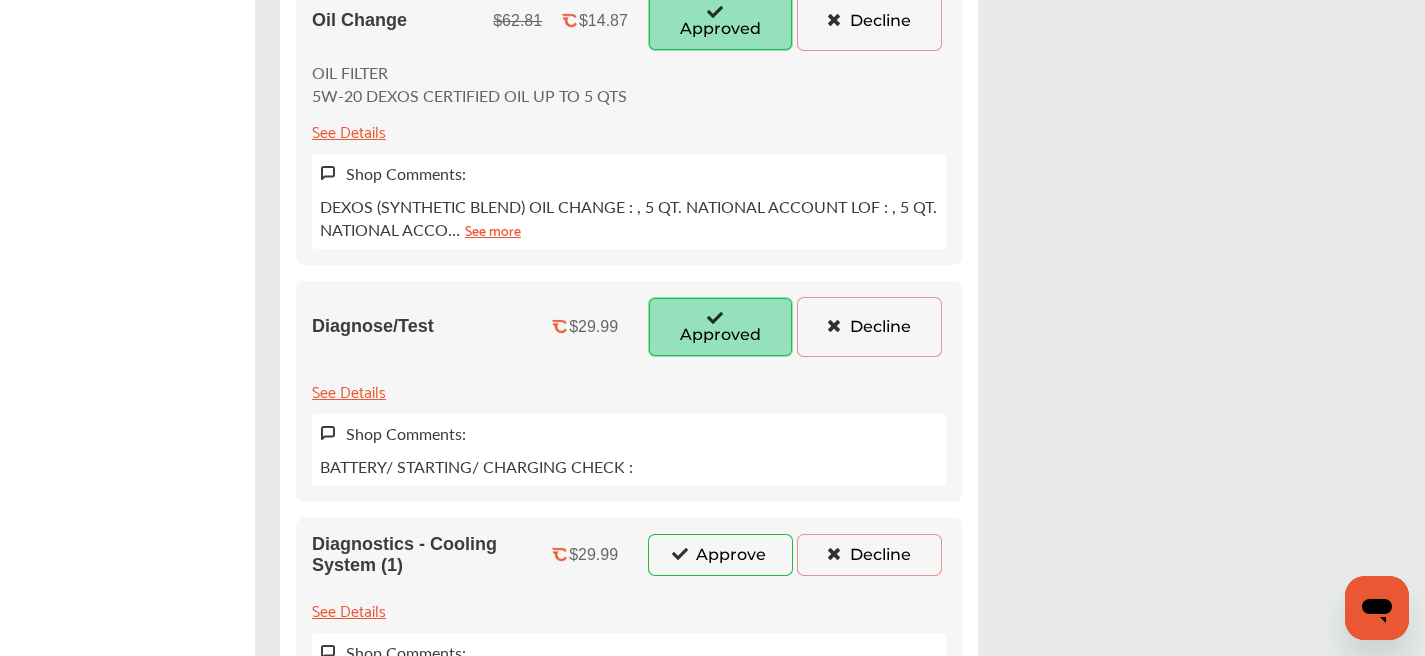 click on "Approve" at bounding box center [720, 555] 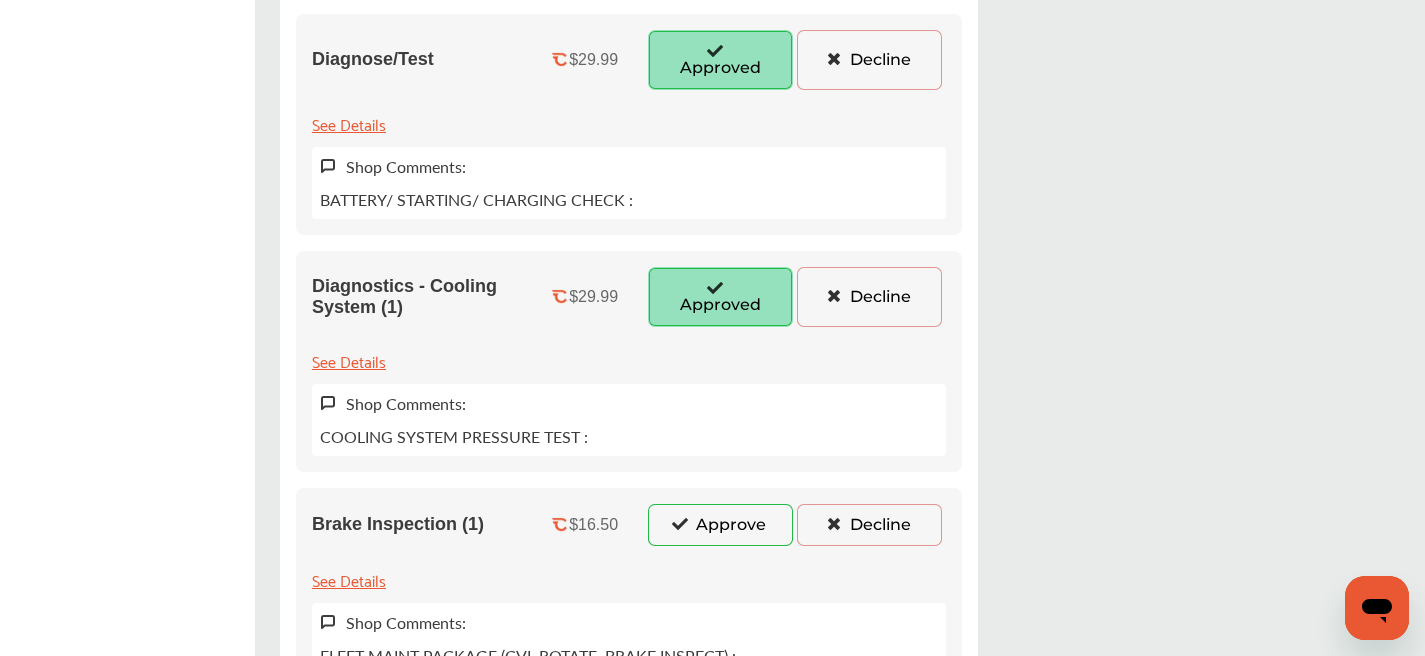 click on "Approve" at bounding box center (720, 525) 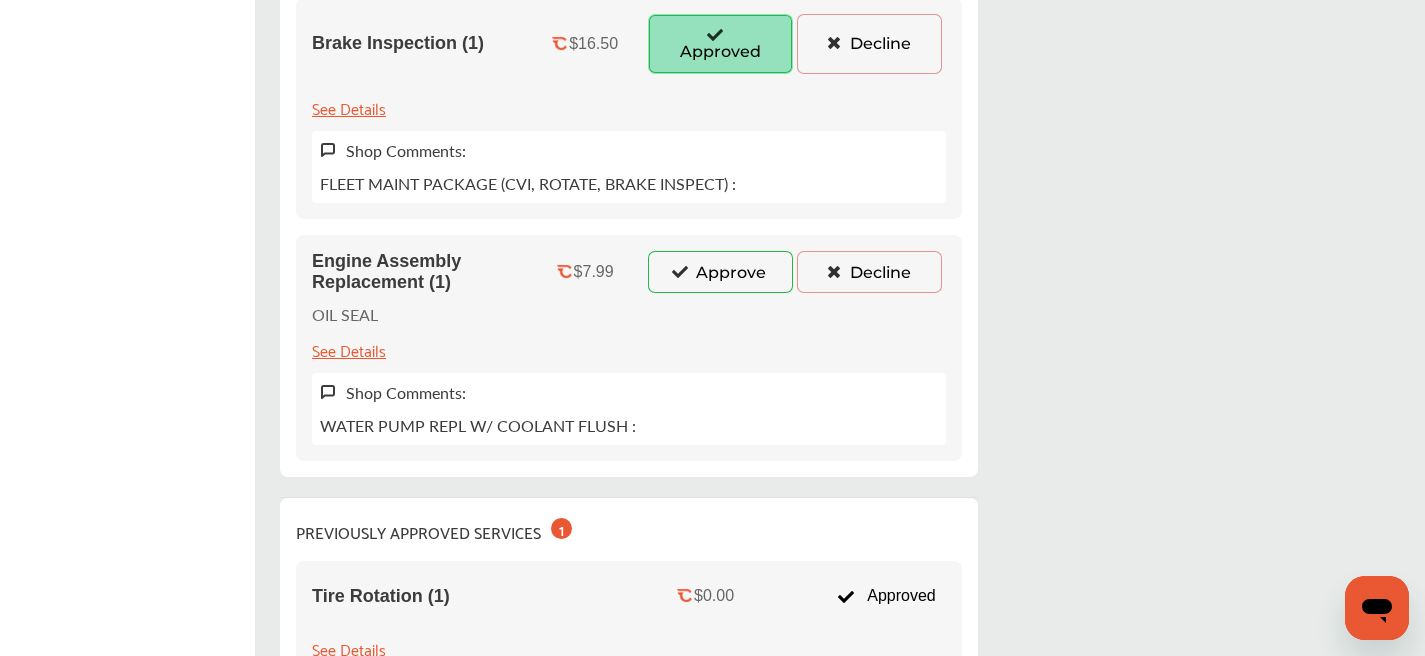 scroll, scrollTop: 2416, scrollLeft: 0, axis: vertical 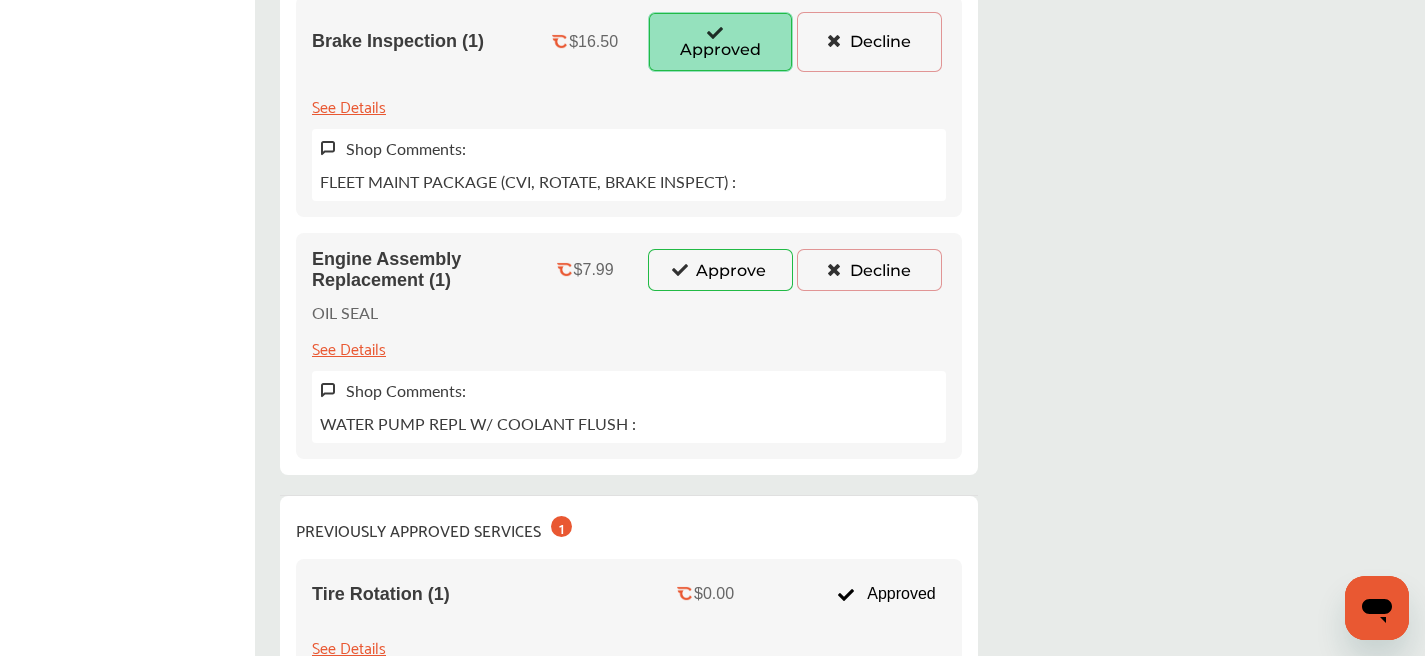 click on "Engine Assembly Replacement (1) $7.99 Approve Decline OIL SEAL See Details Shop Comments: WATER PUMP REPL W/ COOLANT FLUSH :" at bounding box center [629, 346] 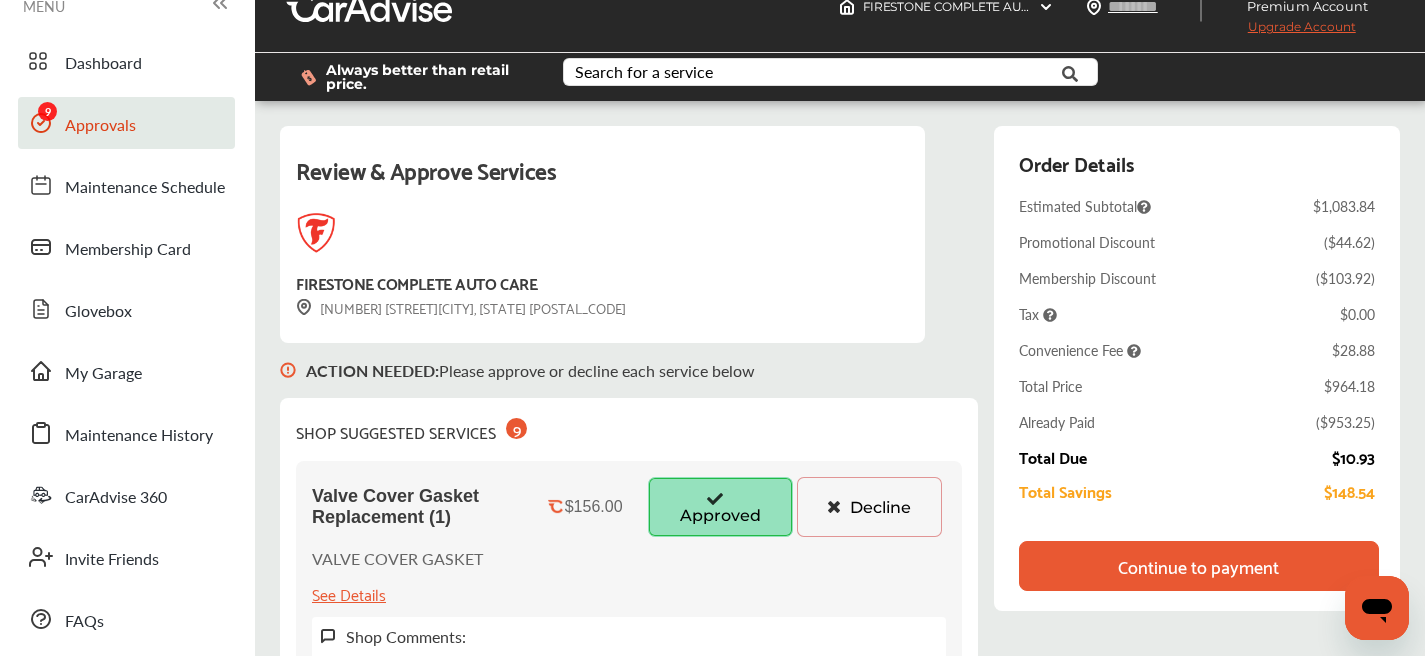 scroll, scrollTop: 260, scrollLeft: 0, axis: vertical 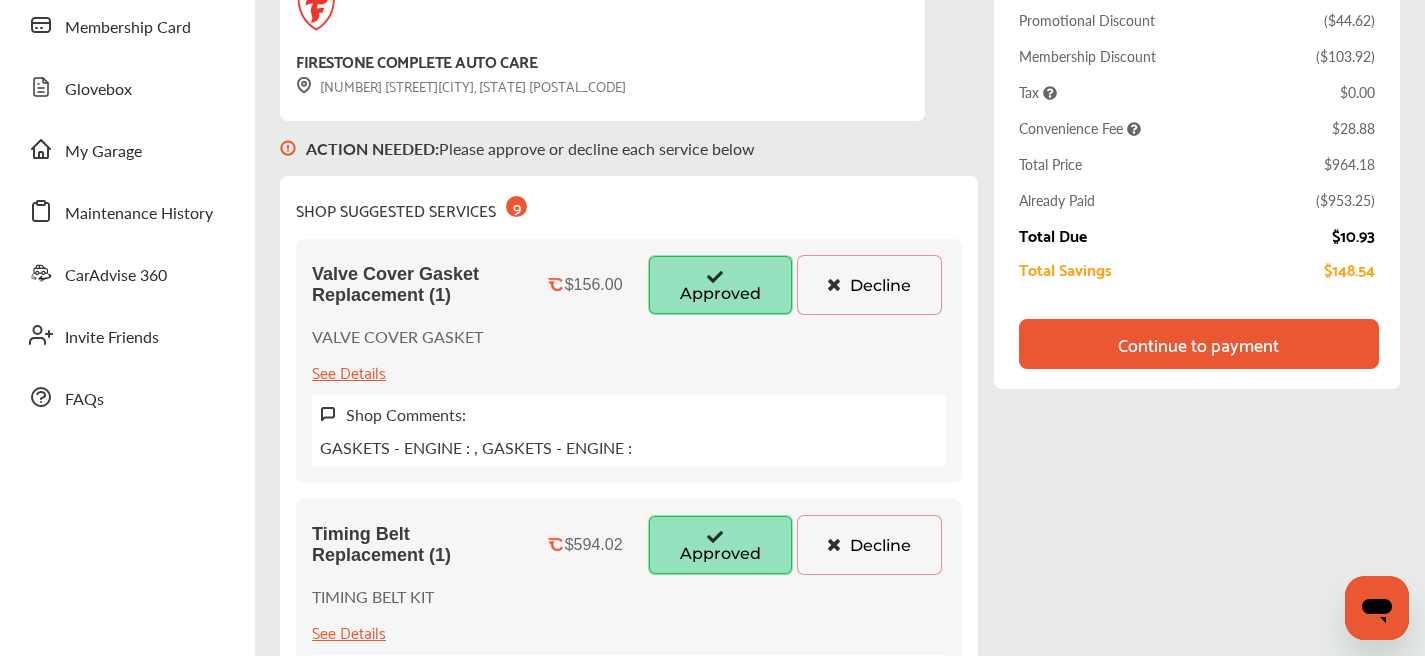 click on "Continue to payment" at bounding box center (1199, 344) 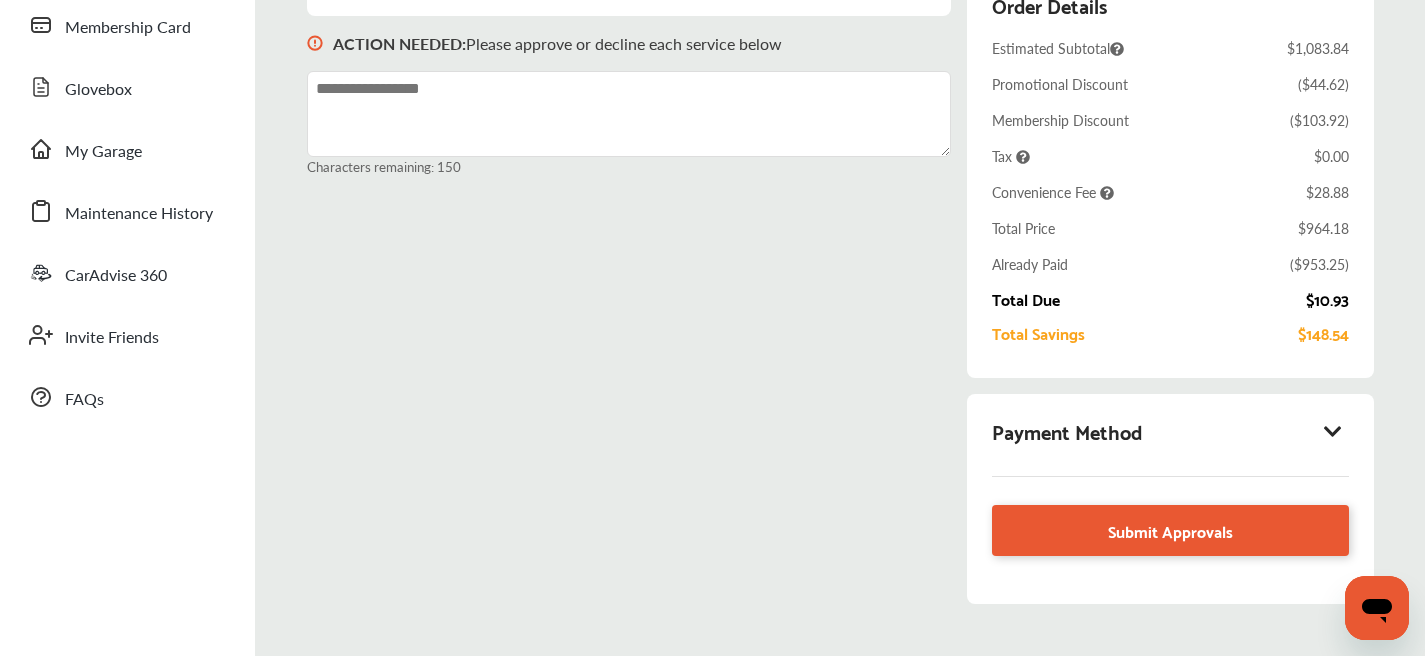 click at bounding box center [1333, 431] 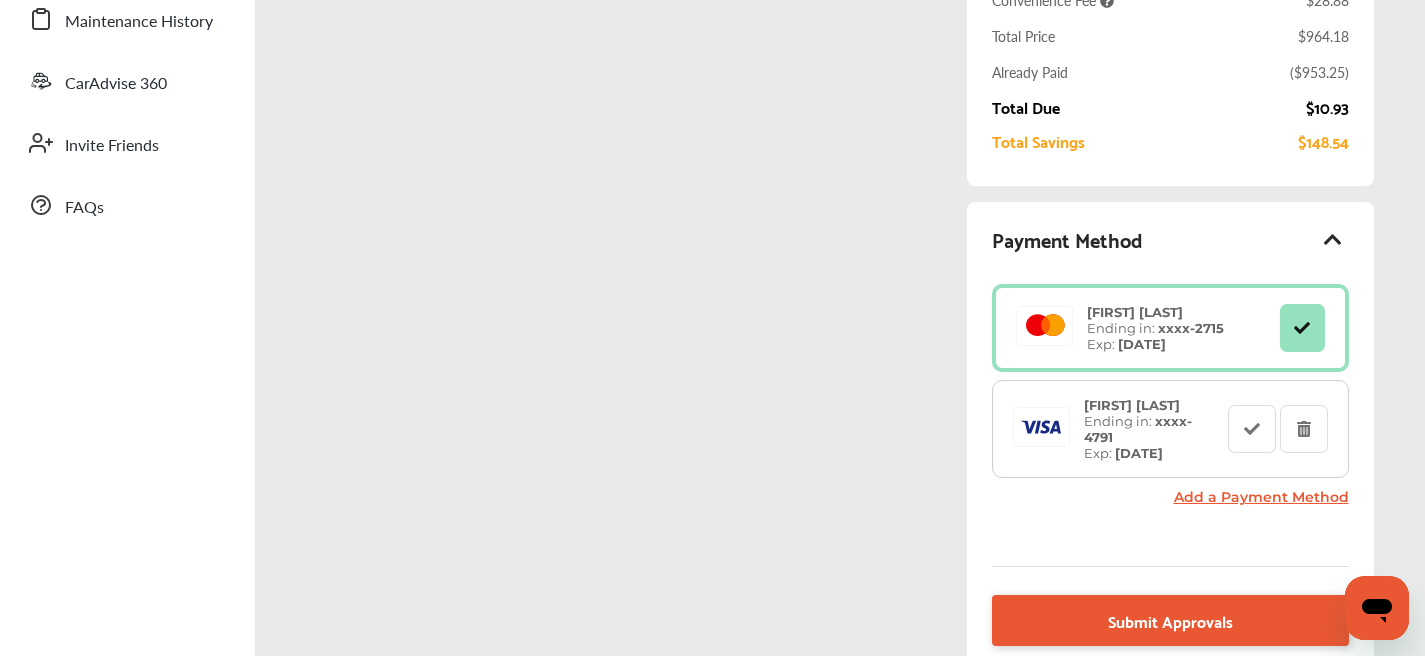 scroll, scrollTop: 468, scrollLeft: 0, axis: vertical 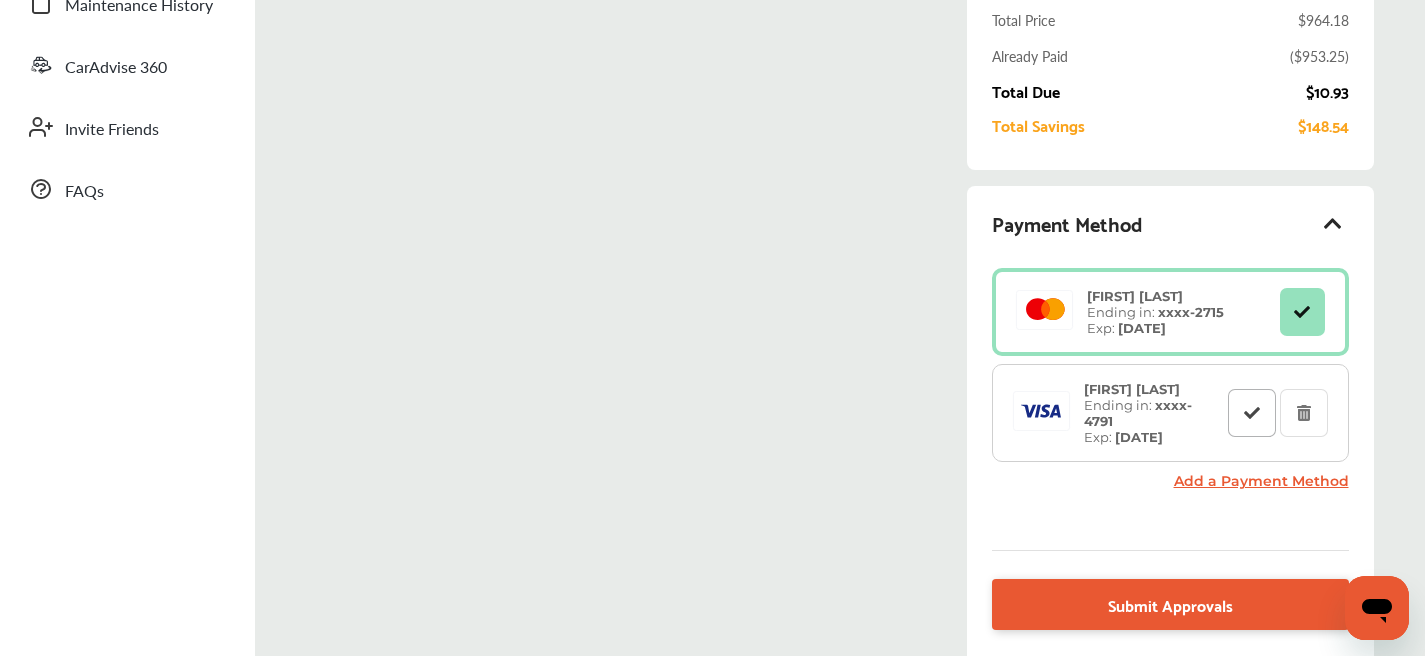 click at bounding box center [1252, 413] 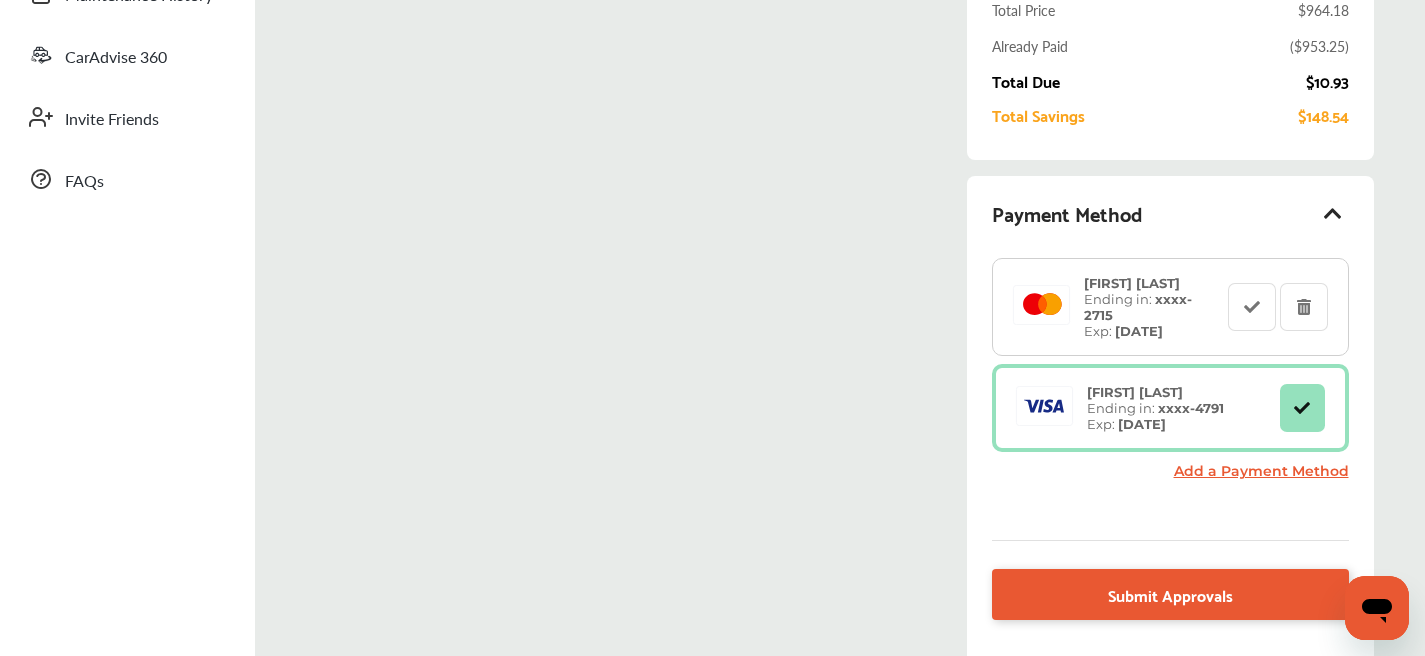 scroll, scrollTop: 637, scrollLeft: 0, axis: vertical 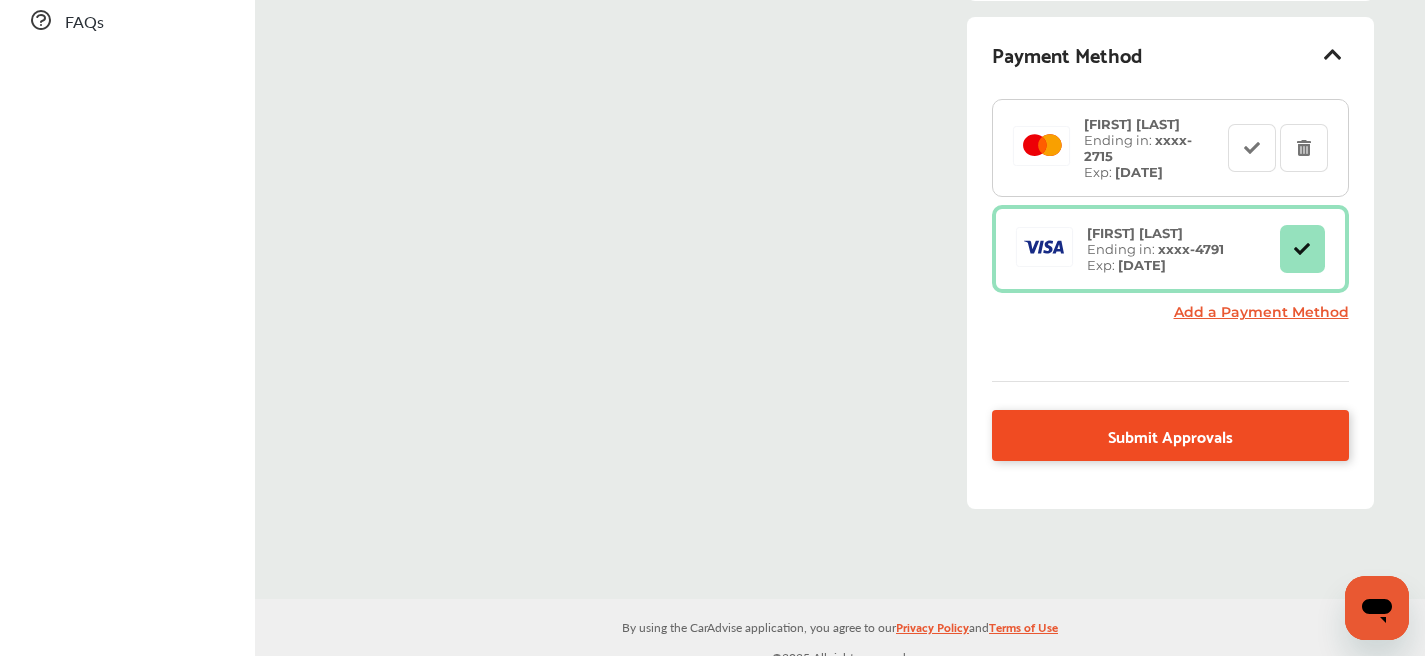 click on "Submit Approvals" at bounding box center (1170, 435) 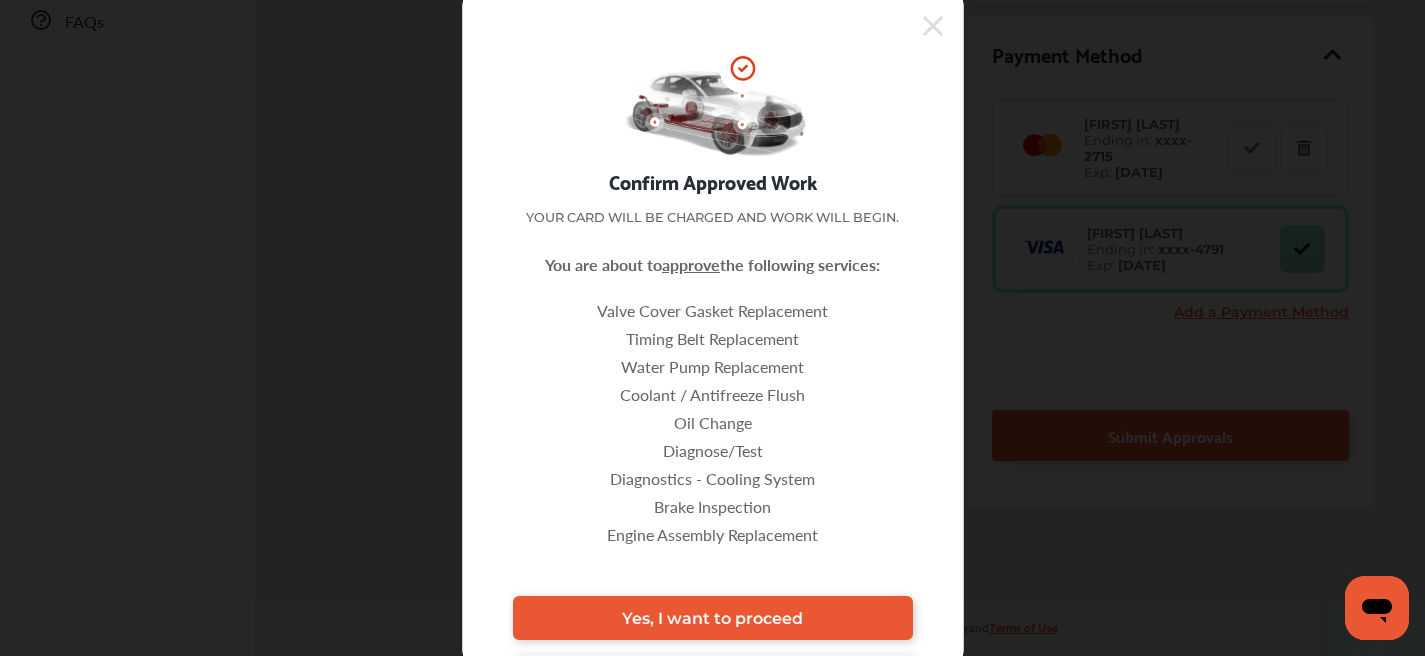 click on "Yes, I want to proceed" at bounding box center (713, 618) 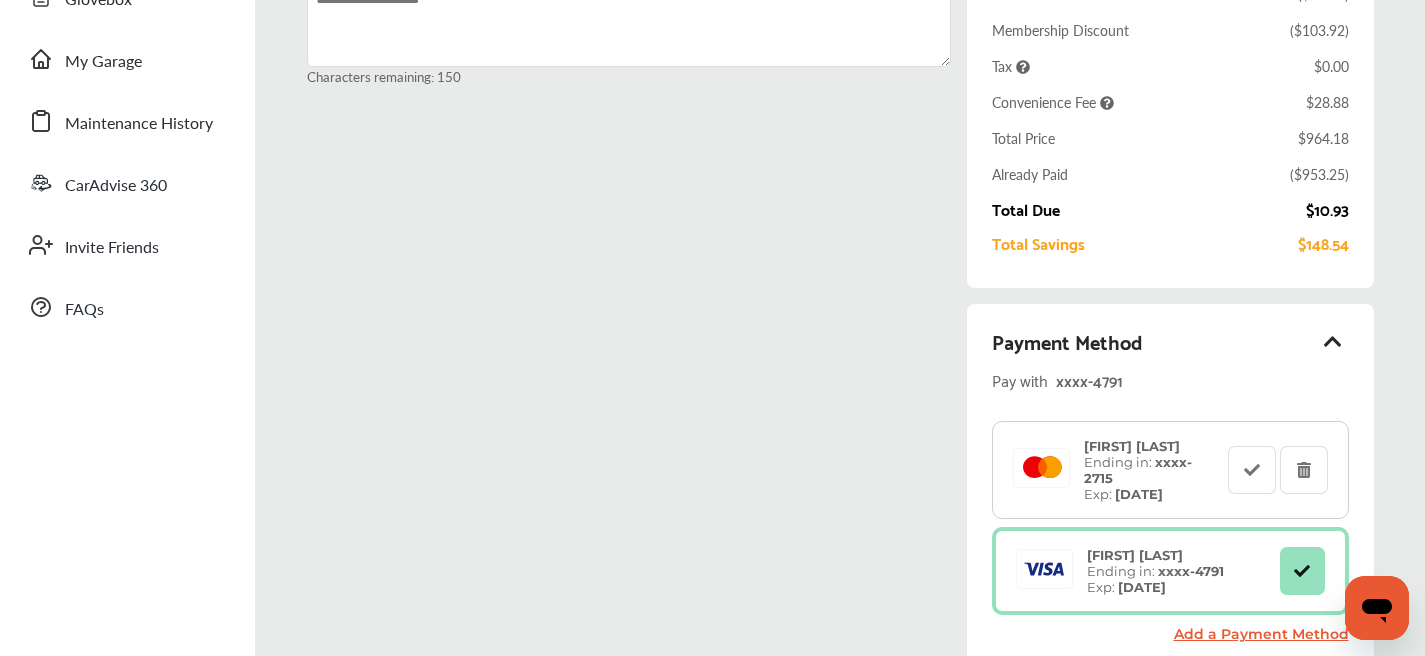 scroll, scrollTop: 637, scrollLeft: 0, axis: vertical 